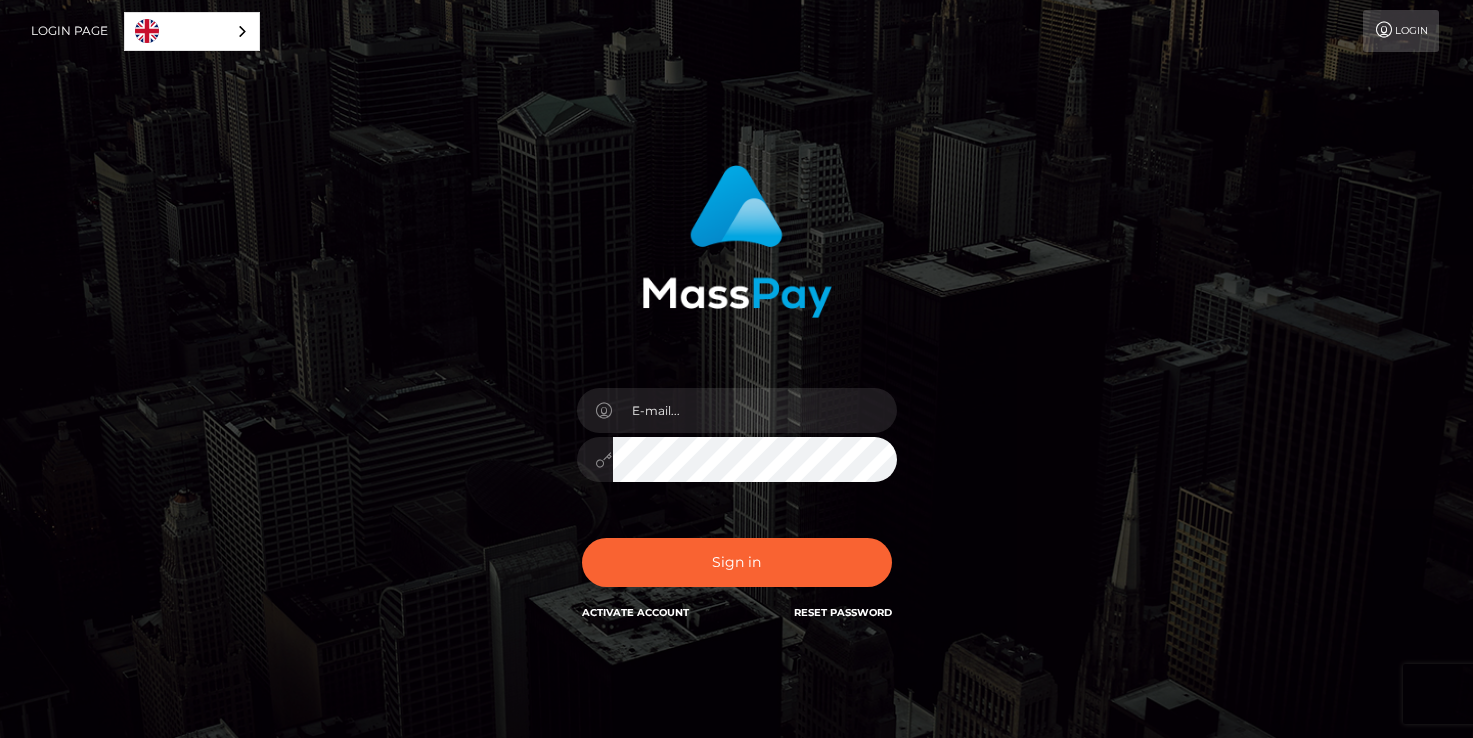 scroll, scrollTop: 0, scrollLeft: 0, axis: both 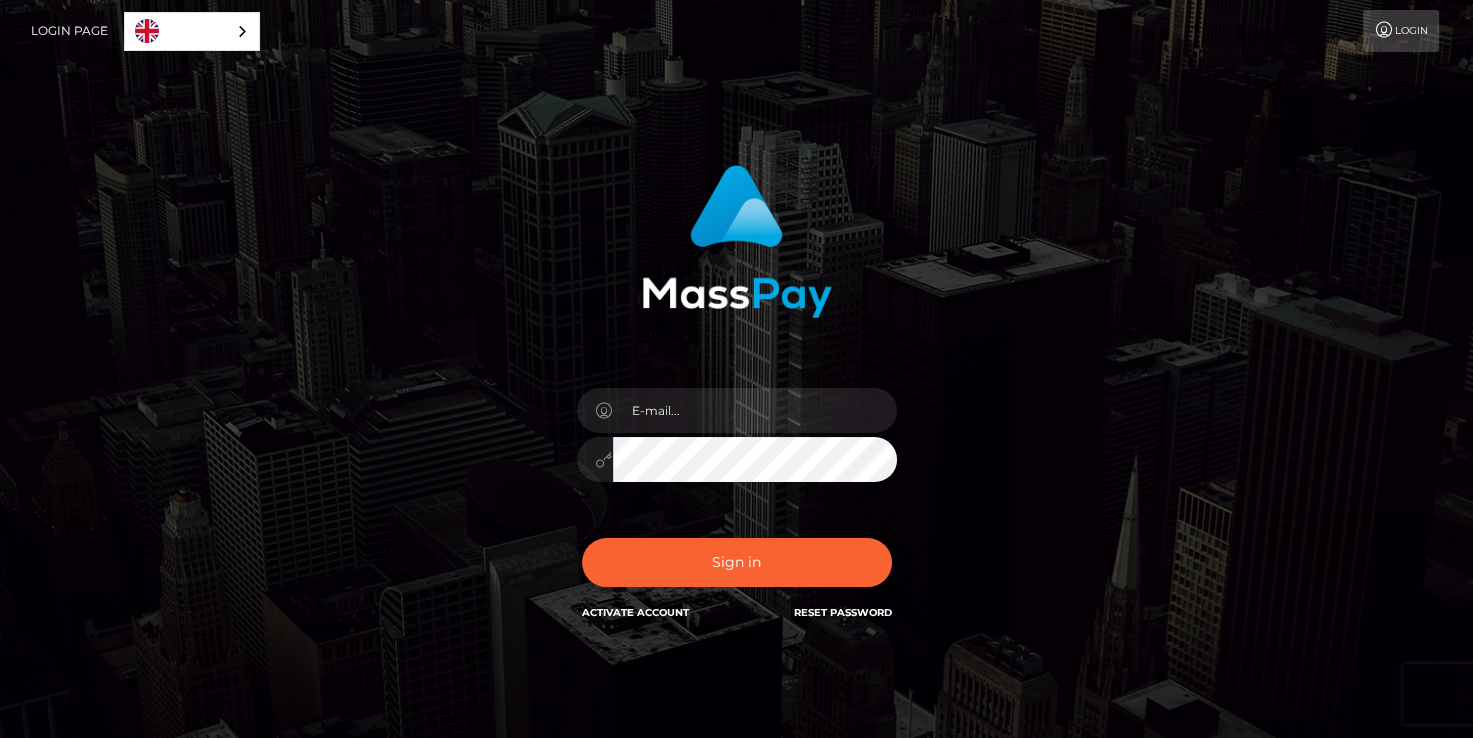 click at bounding box center (737, 449) 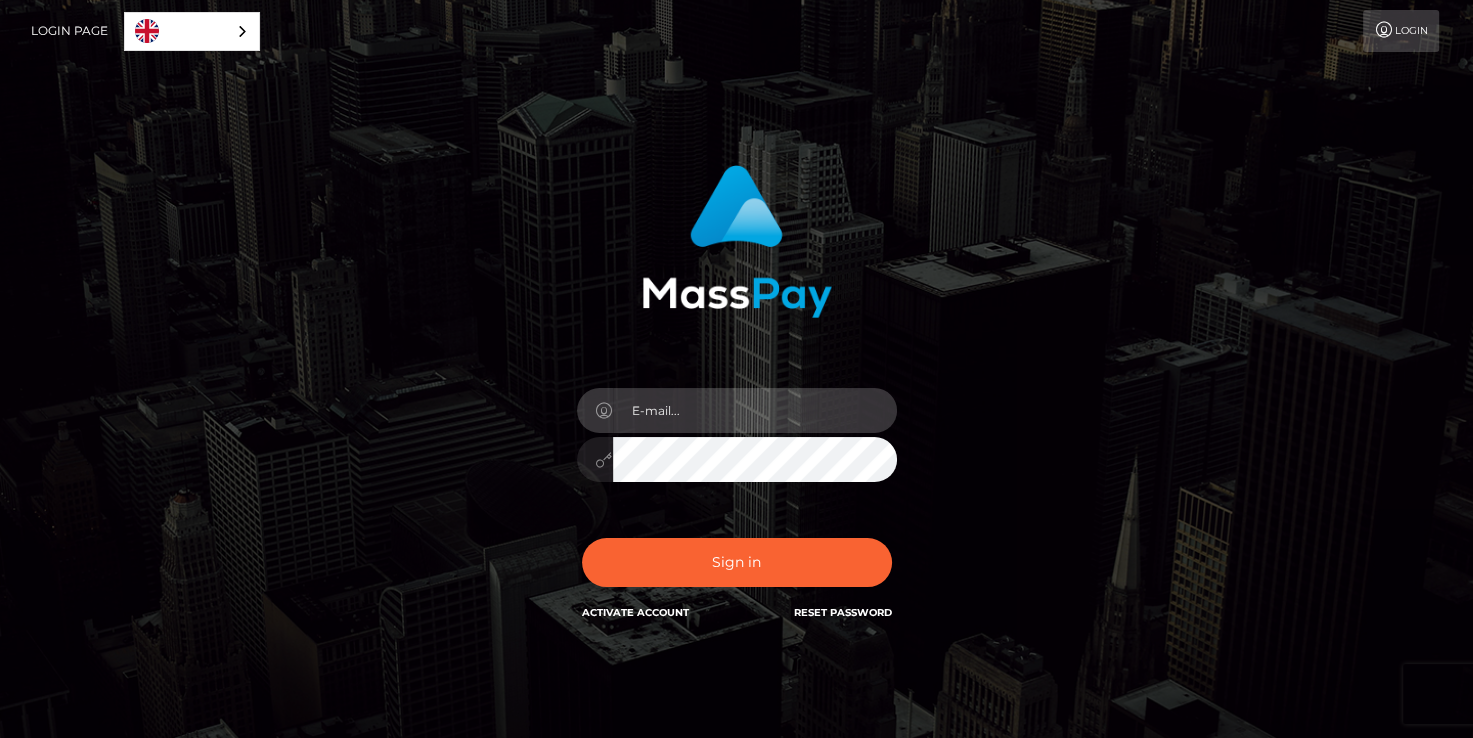 click at bounding box center [755, 410] 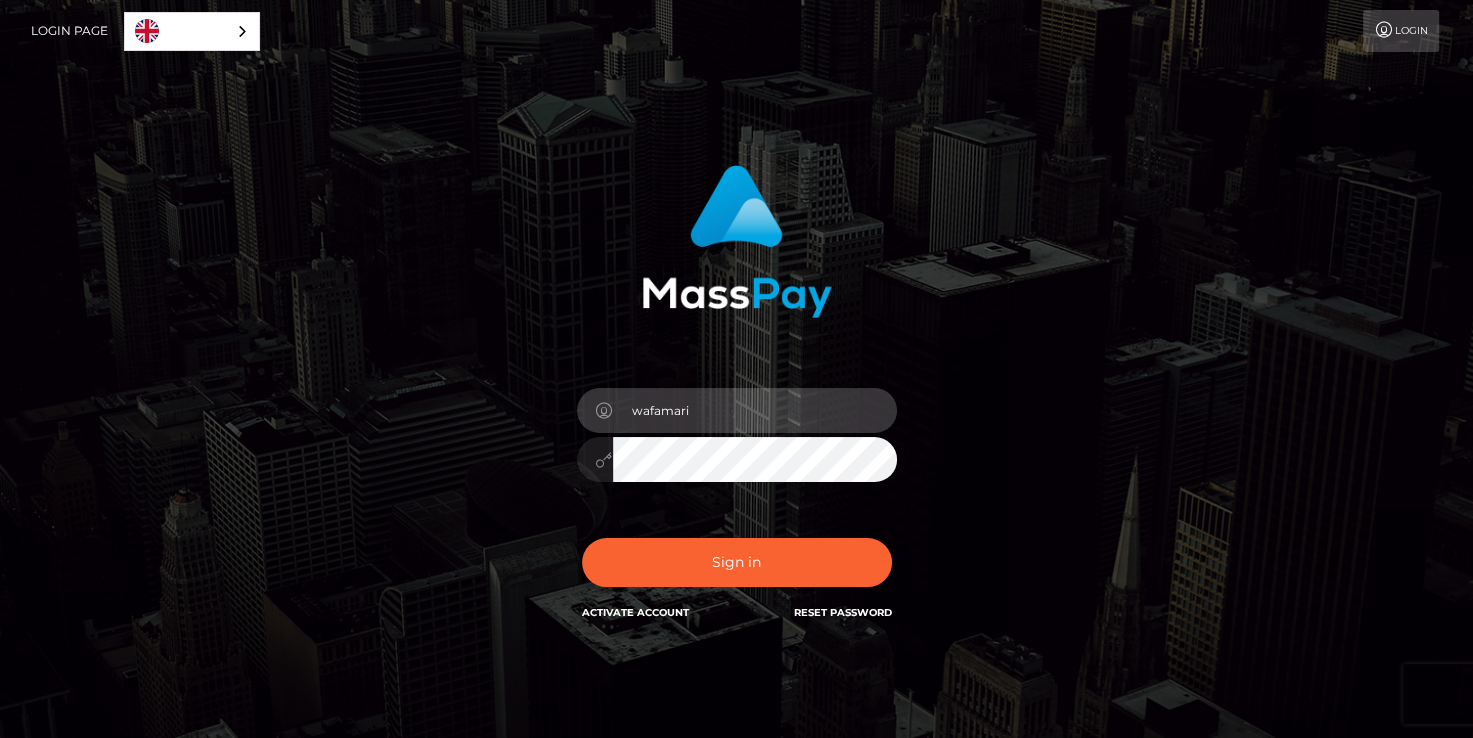 type on "wafamariyaa@gmail.com" 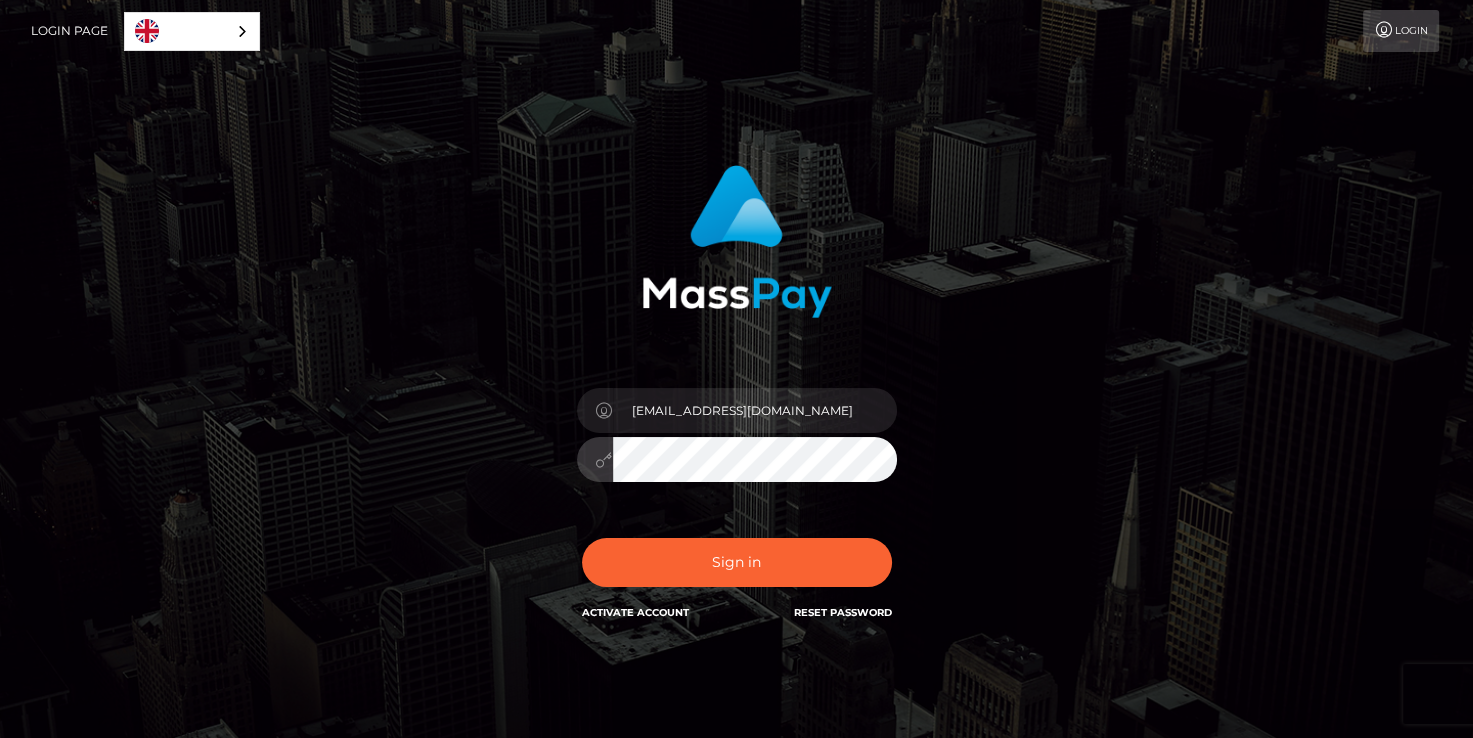 click on "Sign in" at bounding box center (737, 562) 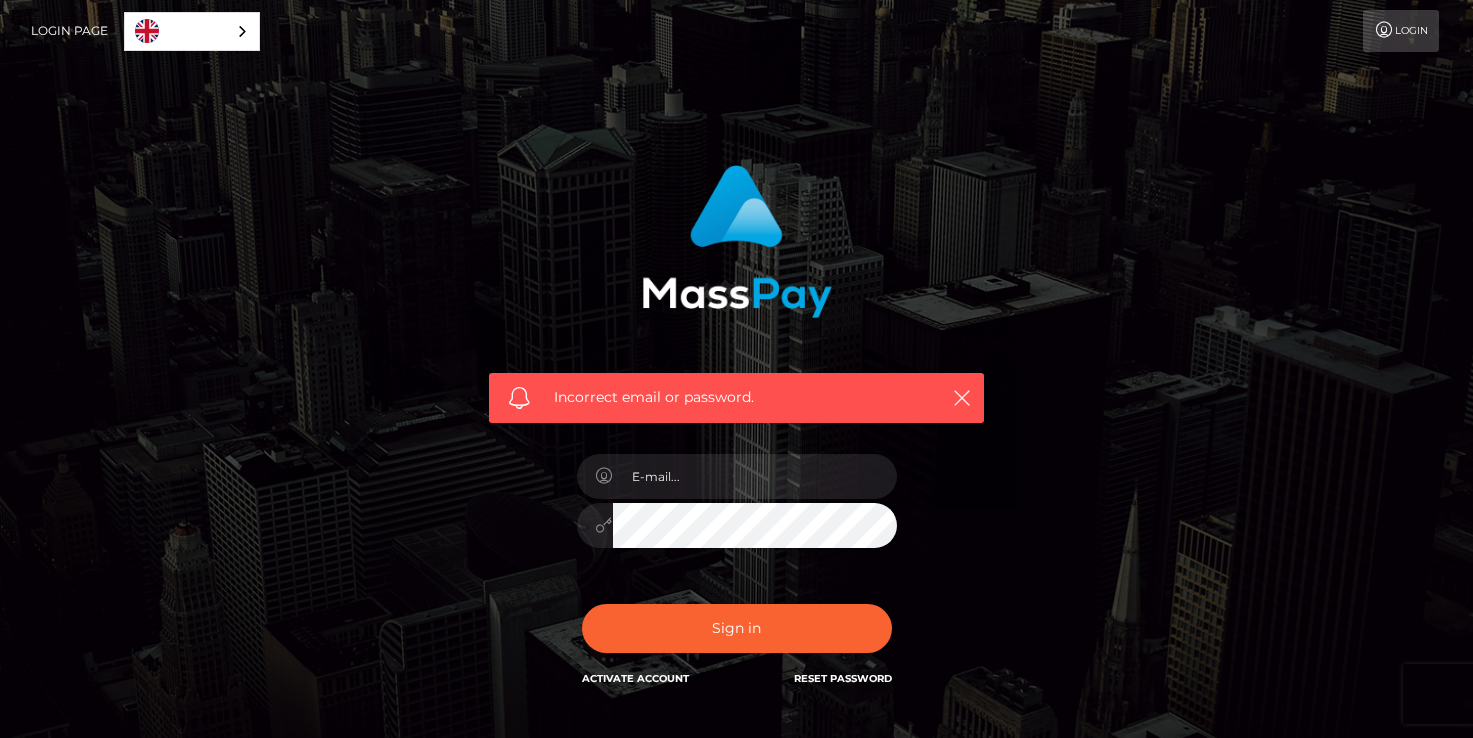 scroll, scrollTop: 0, scrollLeft: 0, axis: both 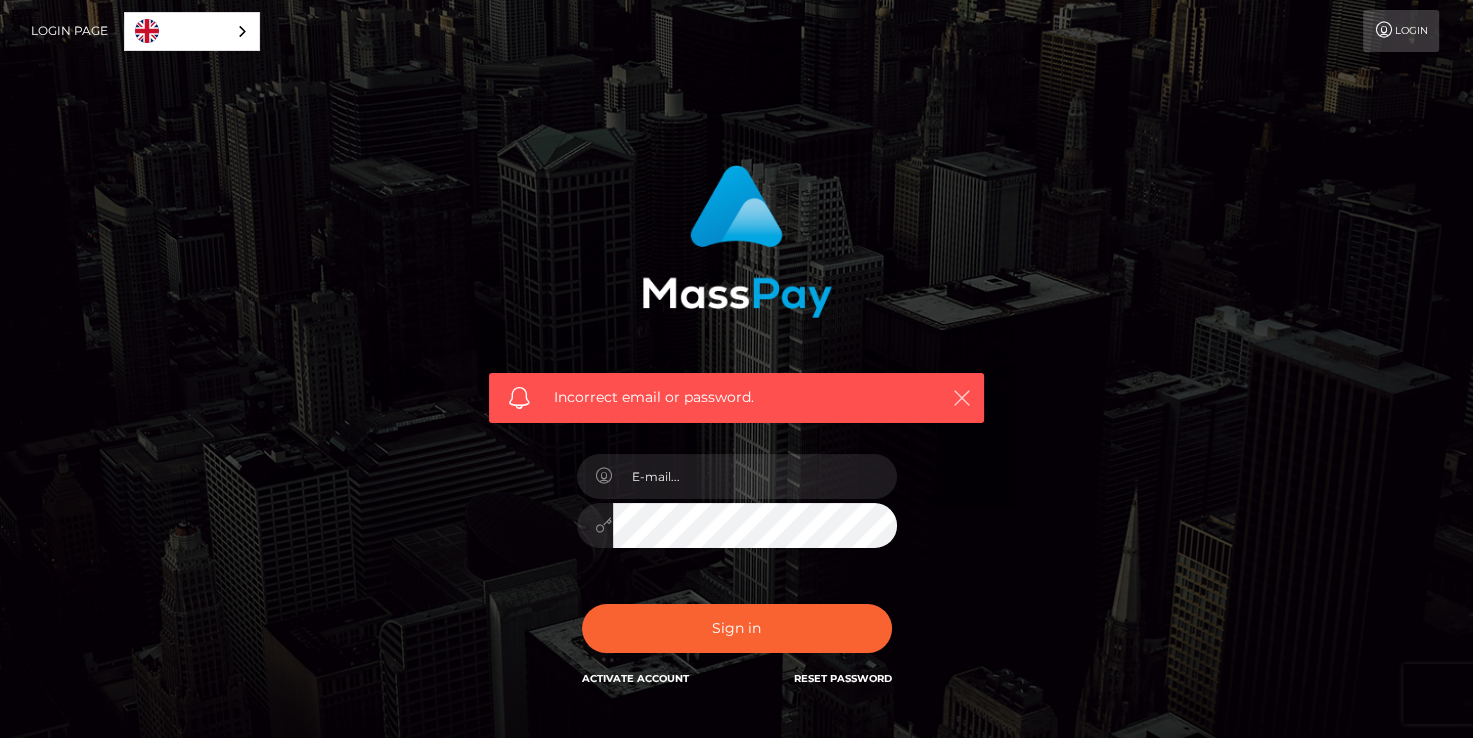 click at bounding box center [962, 398] 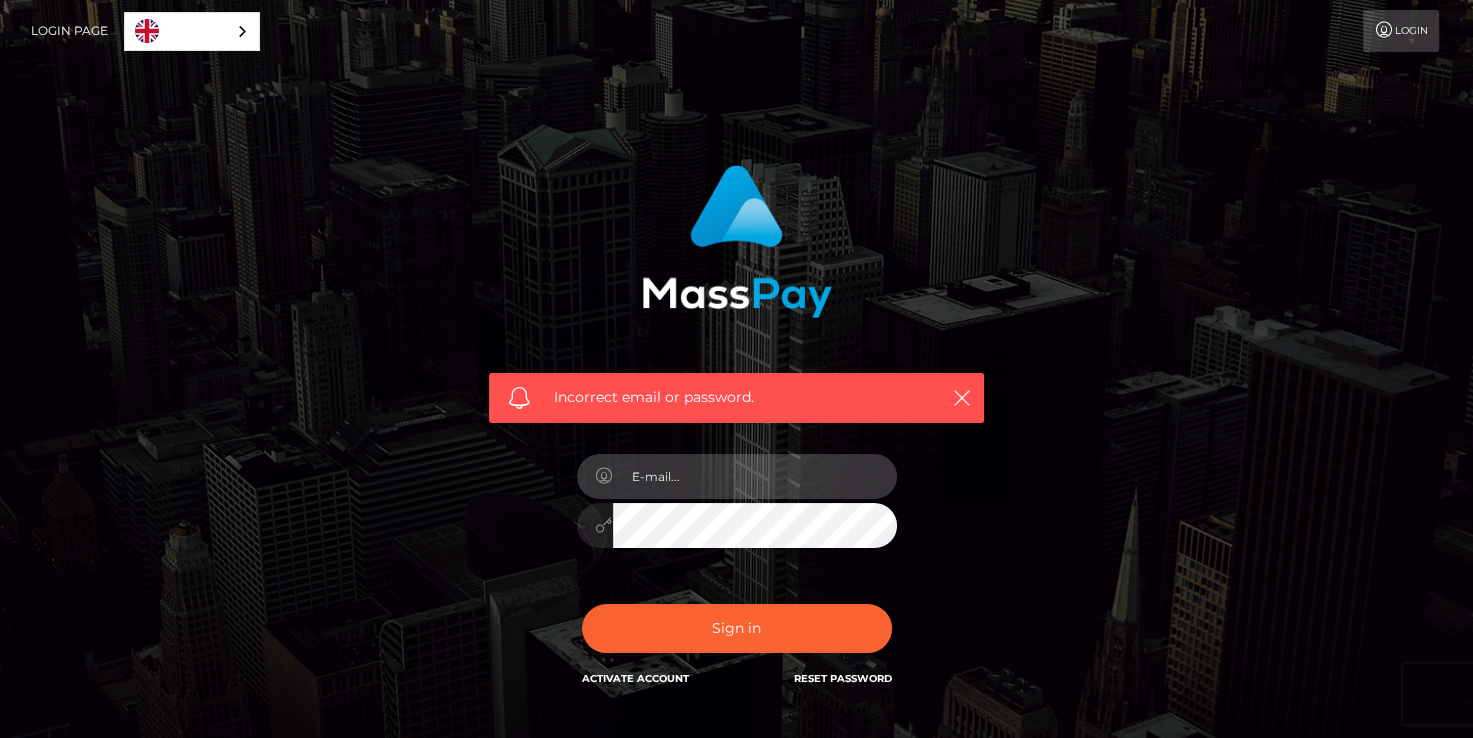 click at bounding box center (755, 476) 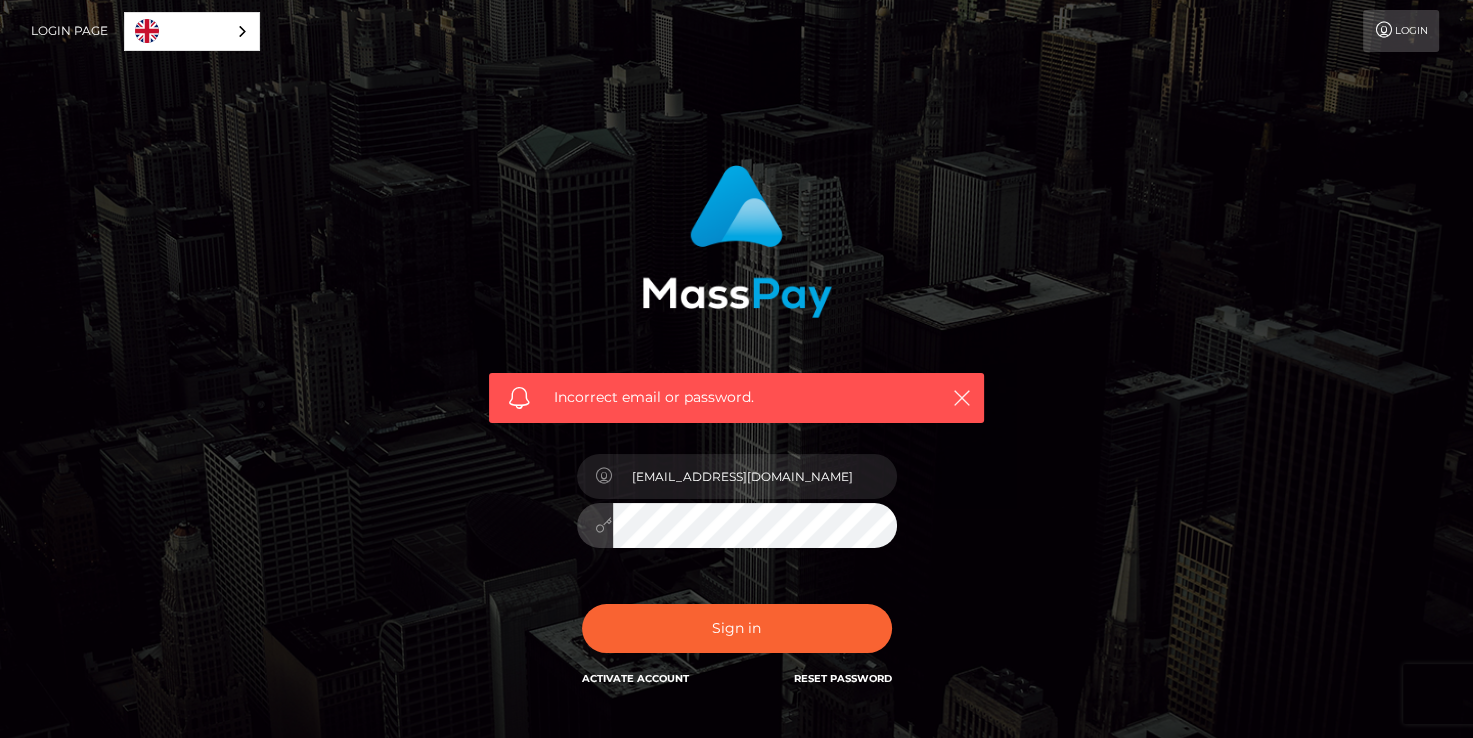 click on "Sign in" at bounding box center (737, 628) 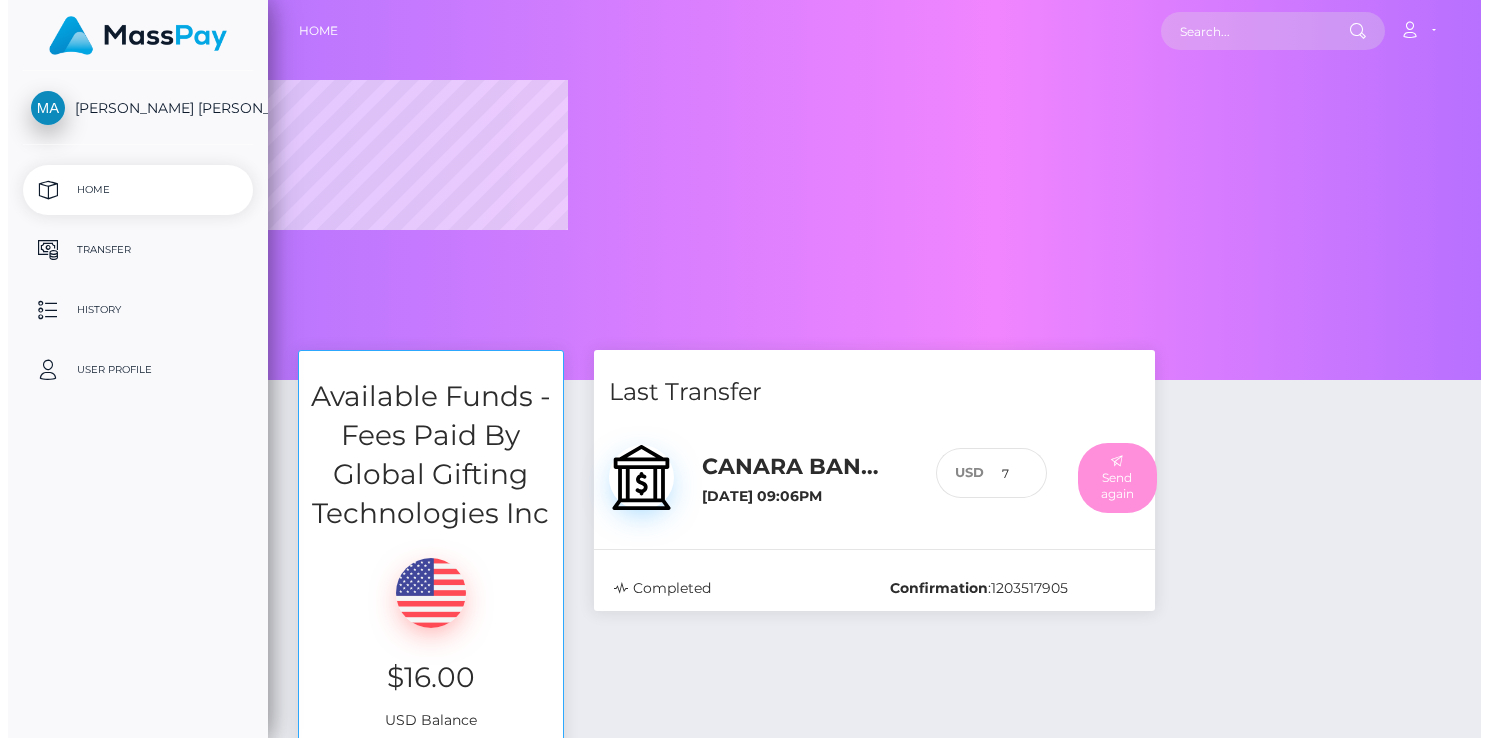 scroll, scrollTop: 0, scrollLeft: 0, axis: both 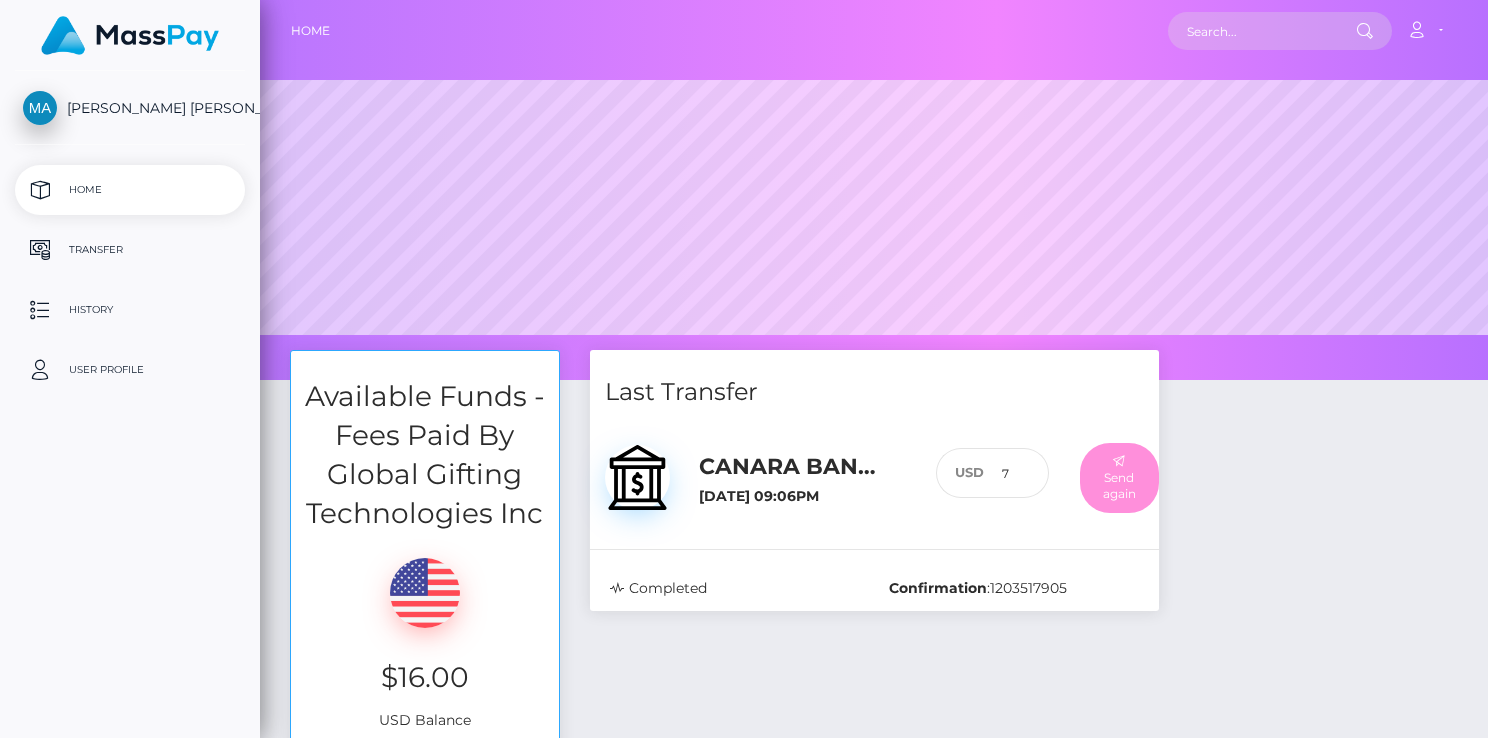 select 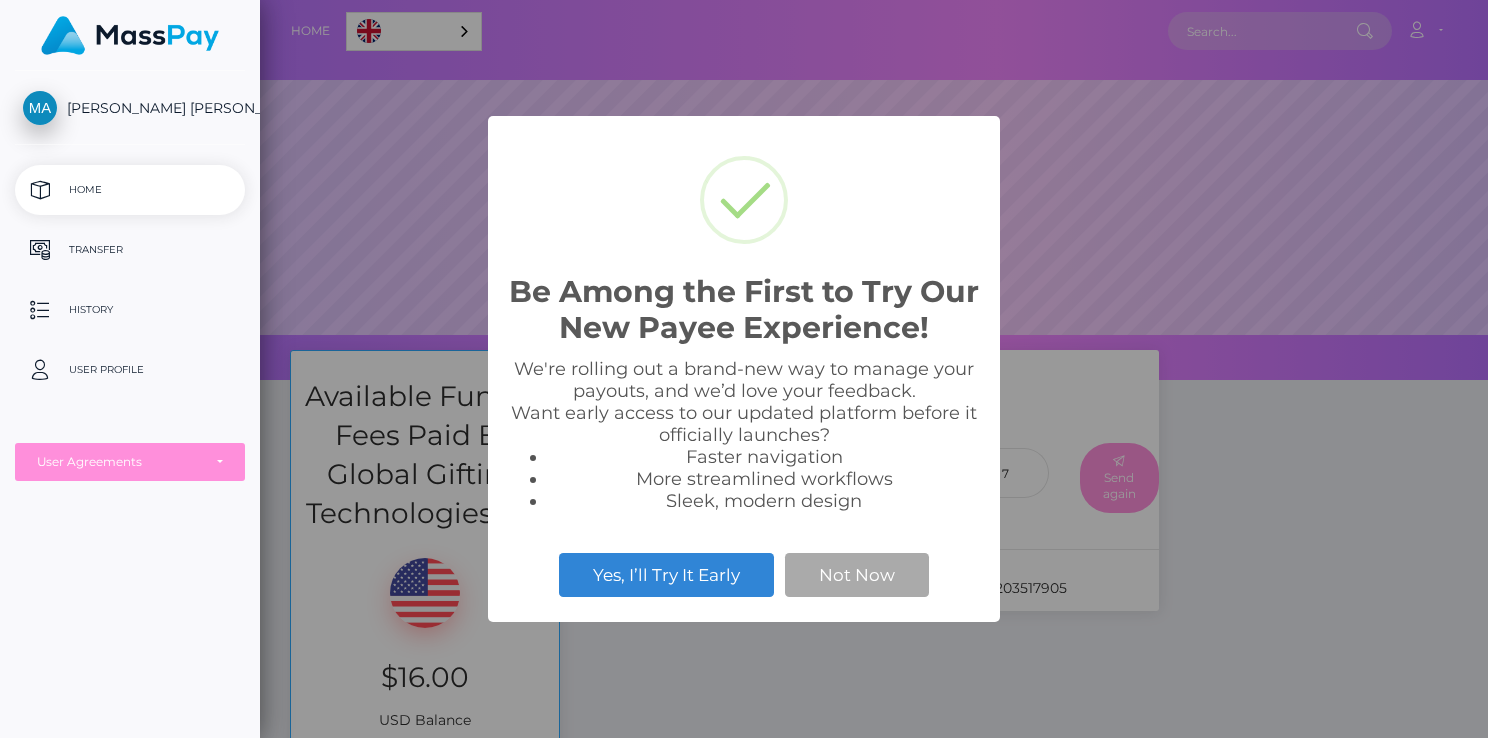 scroll, scrollTop: 999620, scrollLeft: 998772, axis: both 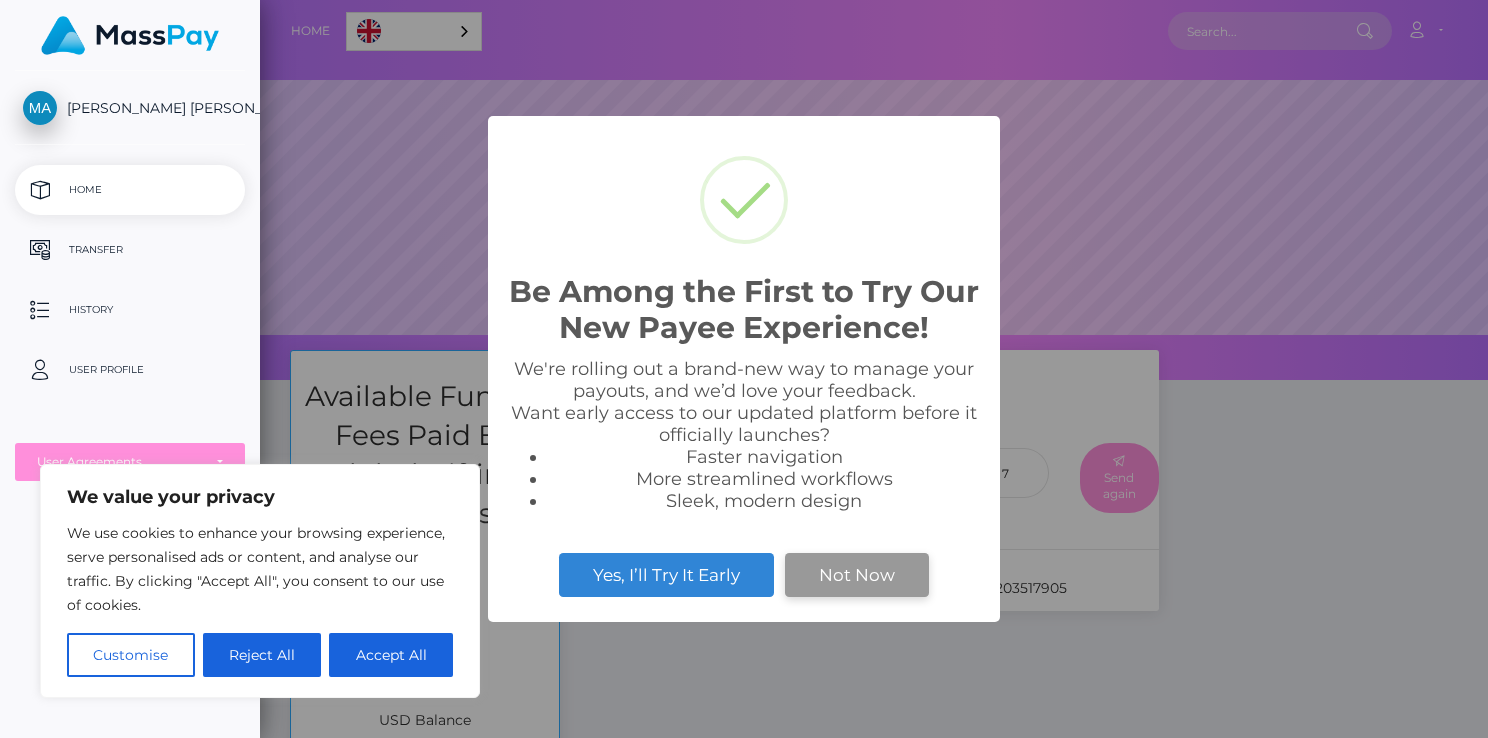 click on "Not Now" at bounding box center [857, 575] 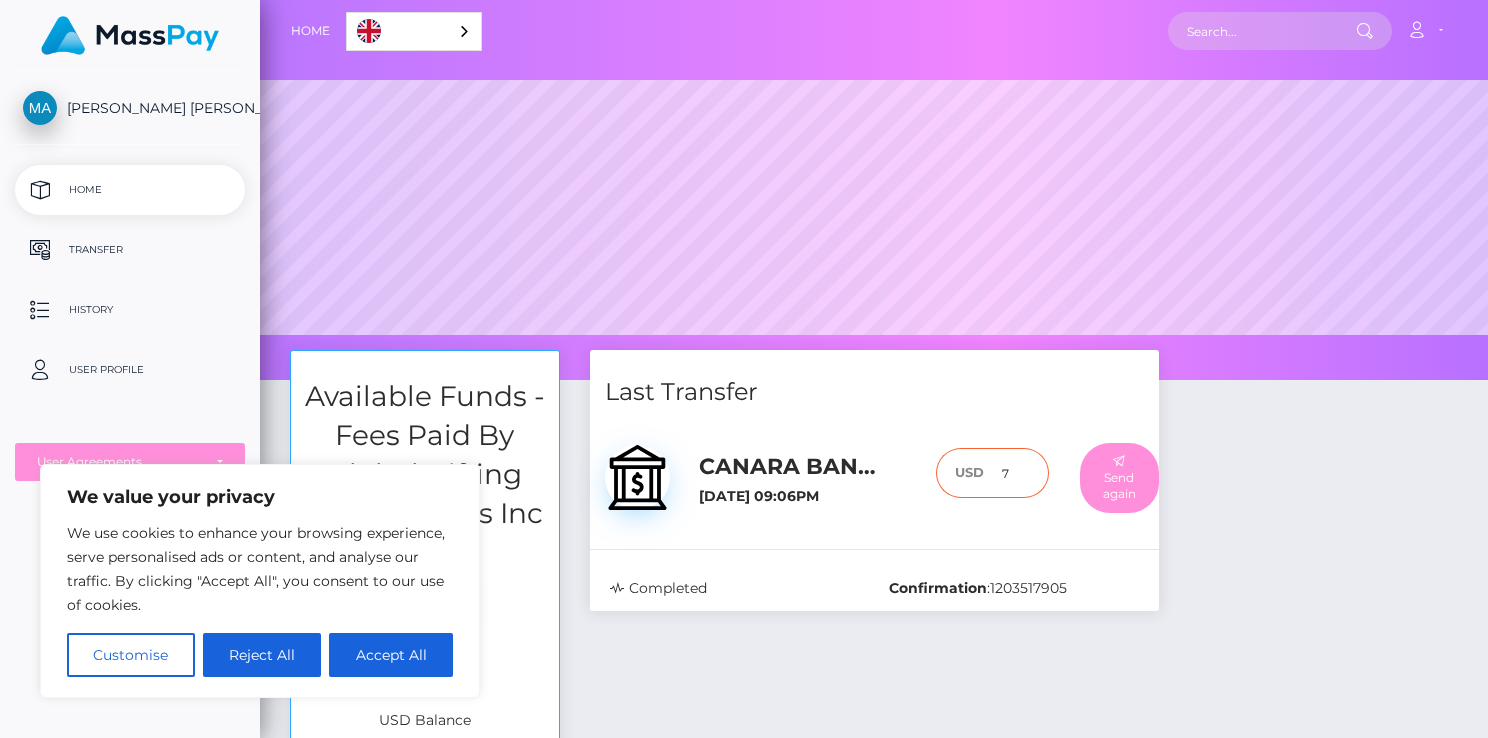 click on "7" at bounding box center [1016, 473] 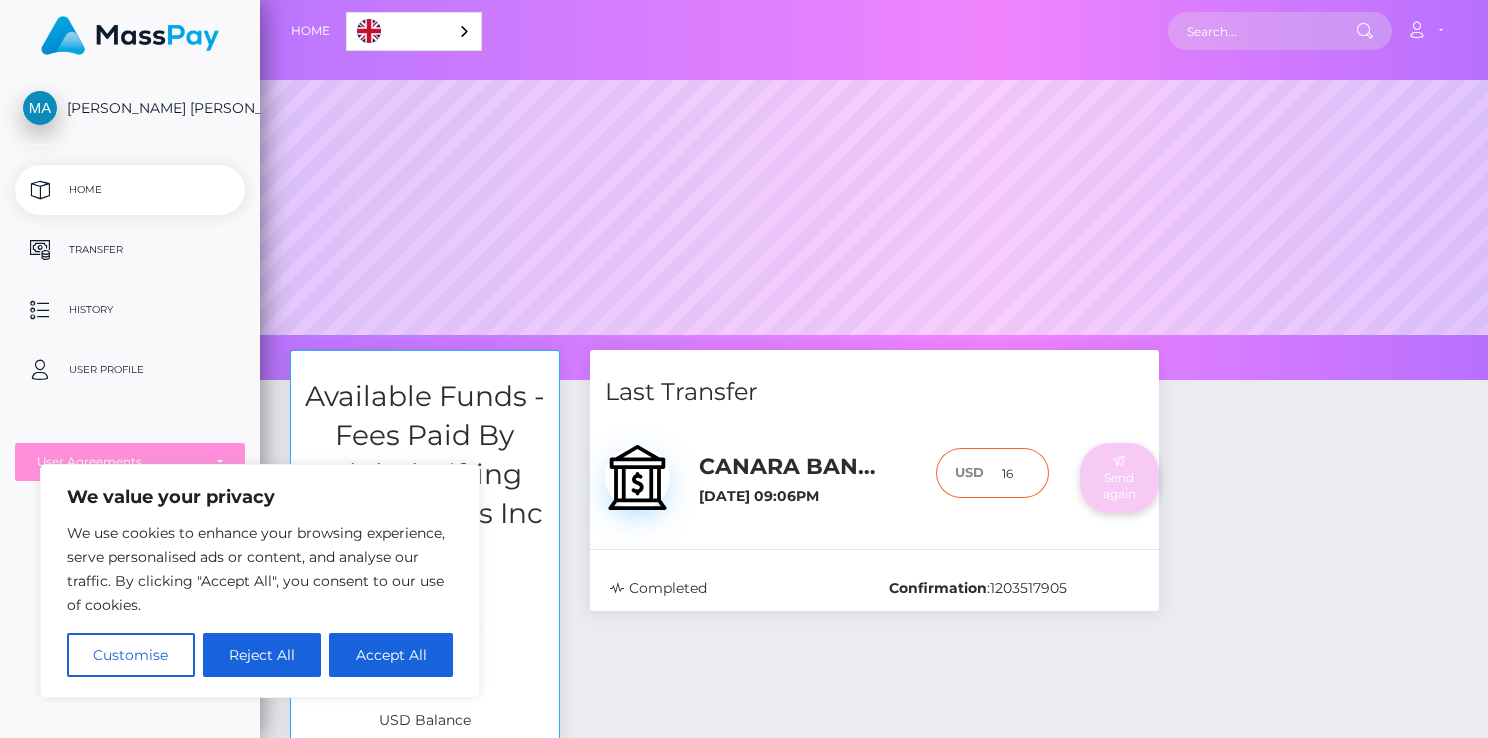 type on "16" 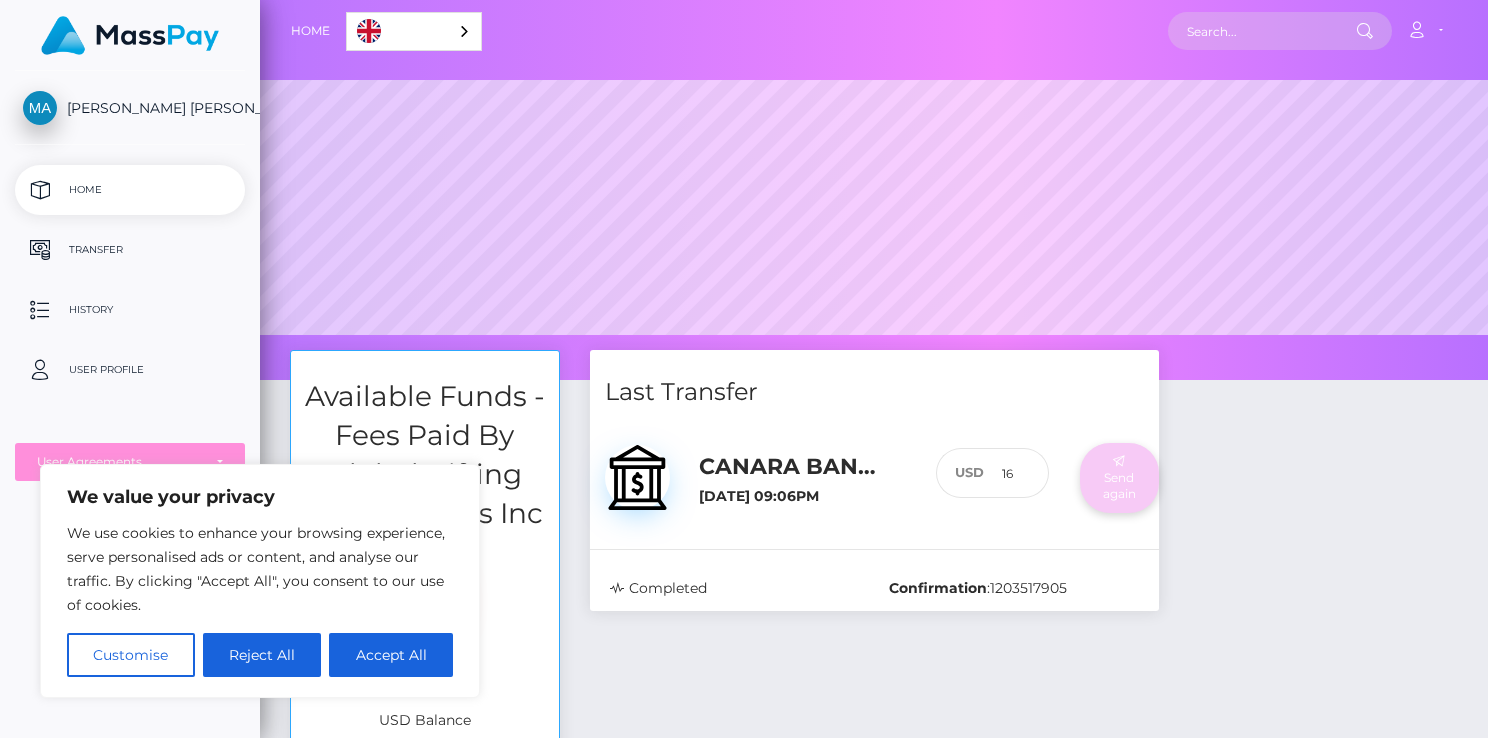 click on "Send again" at bounding box center (1119, 478) 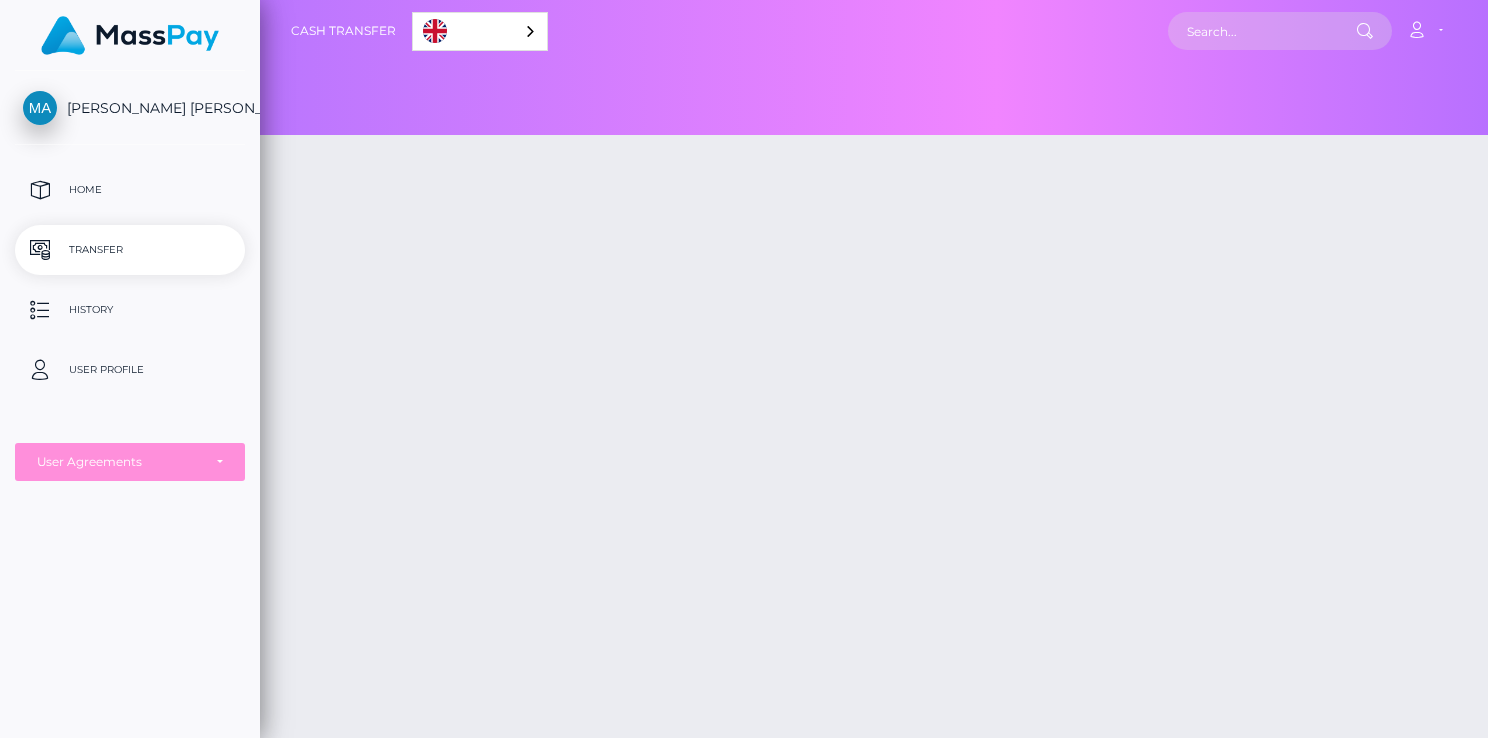 scroll, scrollTop: 0, scrollLeft: 0, axis: both 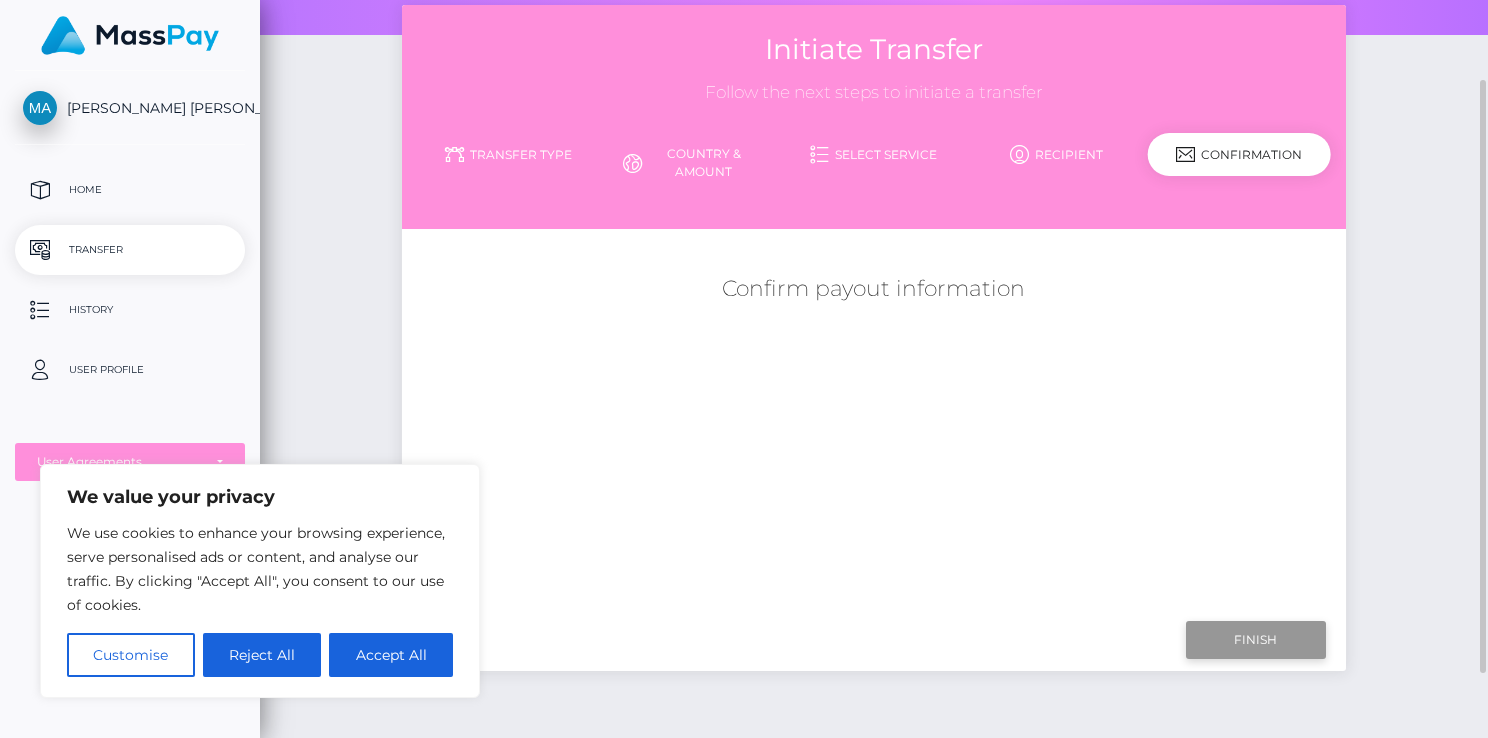 click on "Finish" at bounding box center [1256, 640] 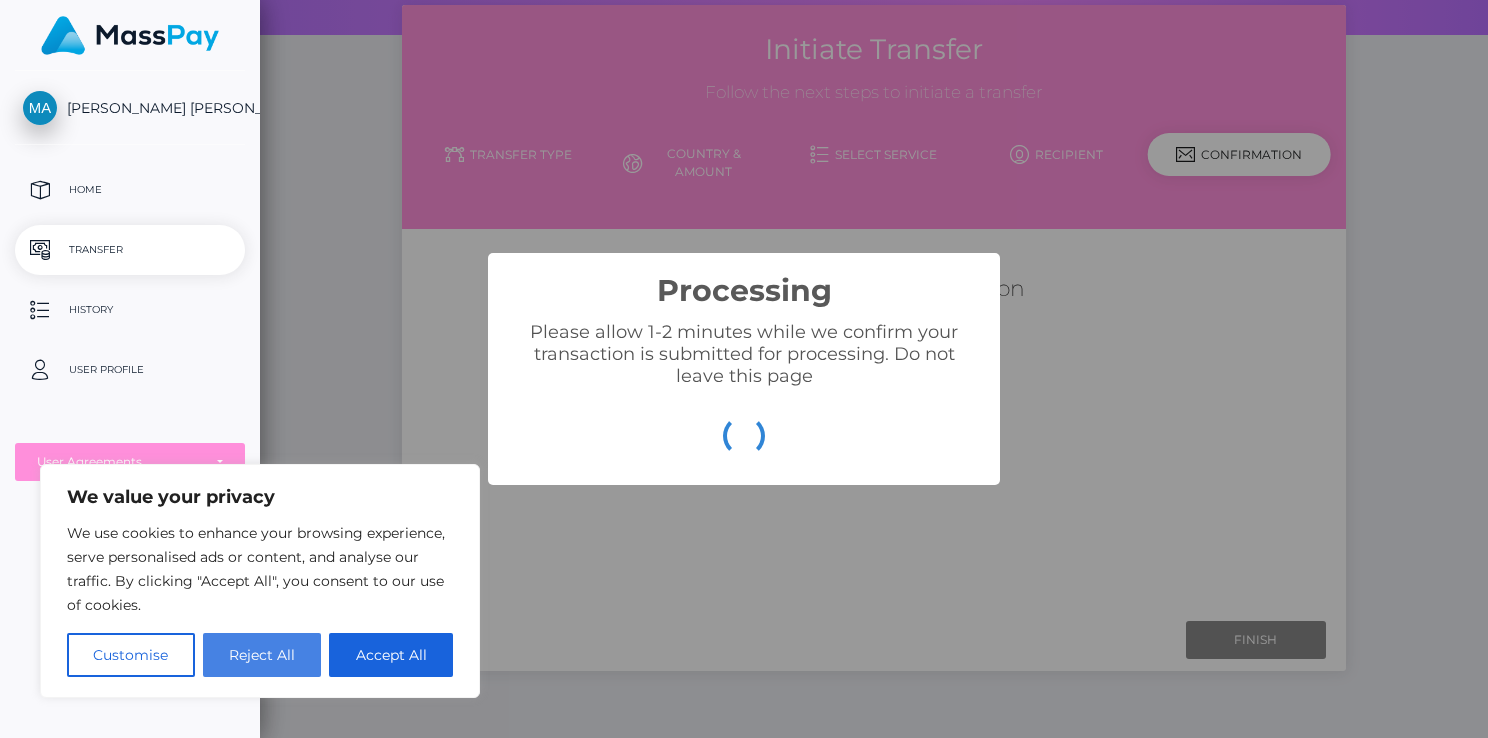 click on "Reject All" at bounding box center [262, 655] 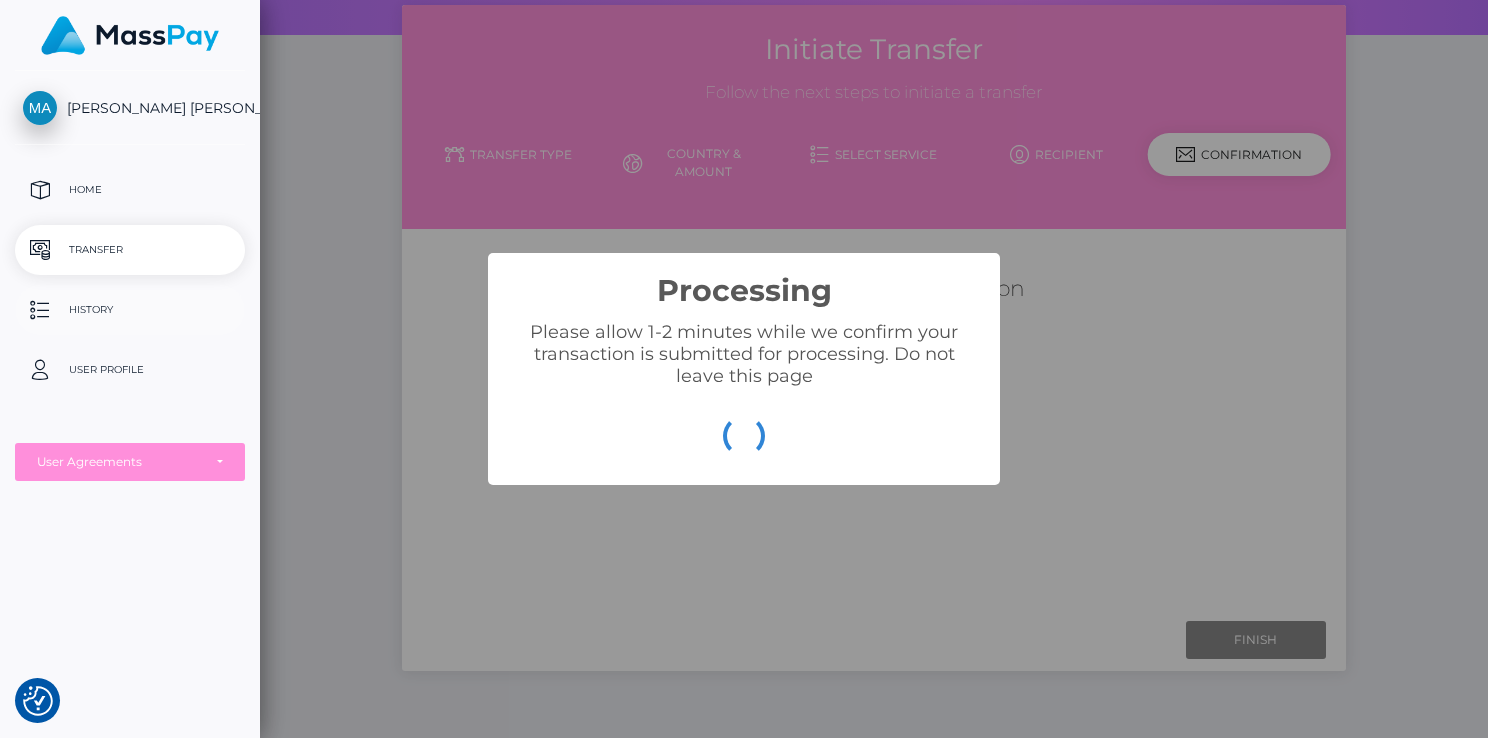 click on "History" at bounding box center (130, 310) 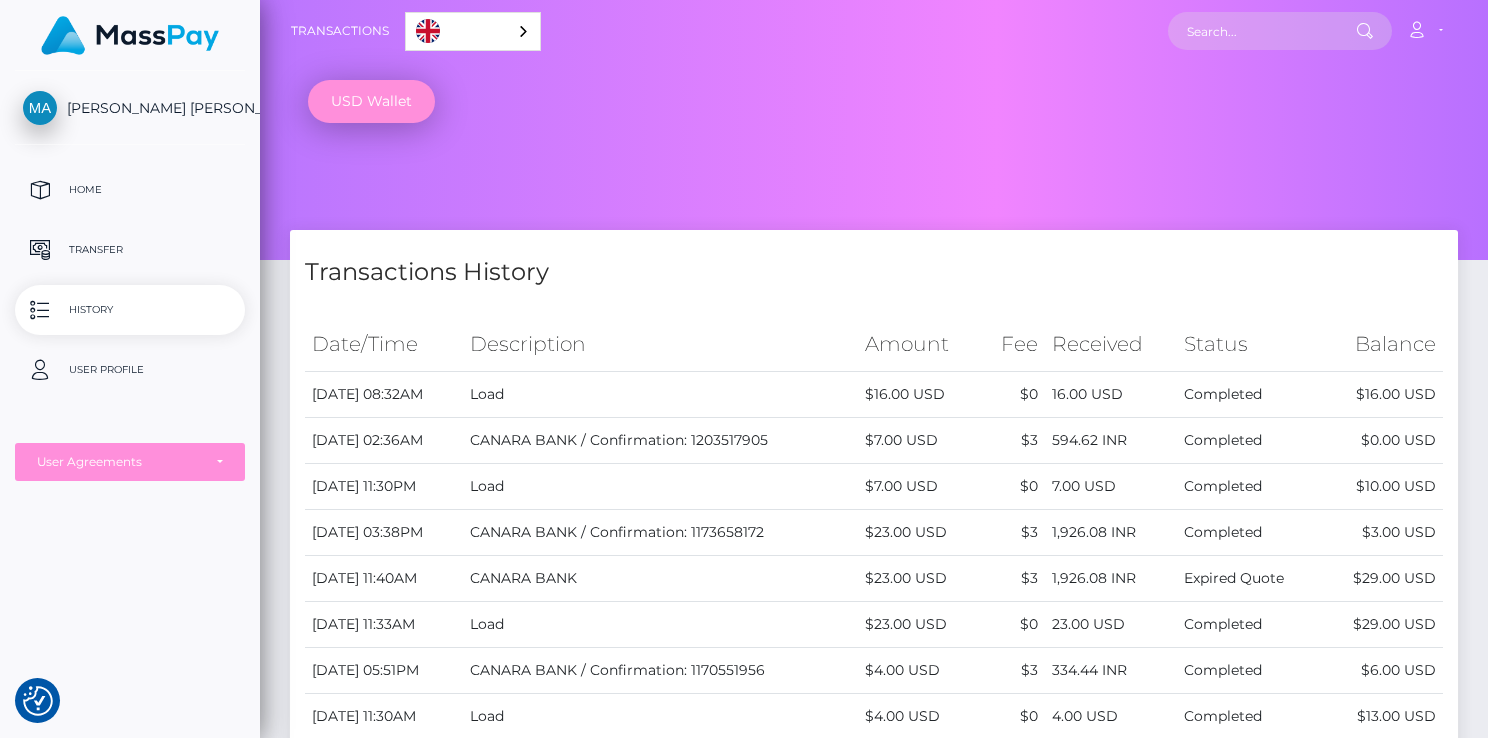 scroll, scrollTop: 0, scrollLeft: 0, axis: both 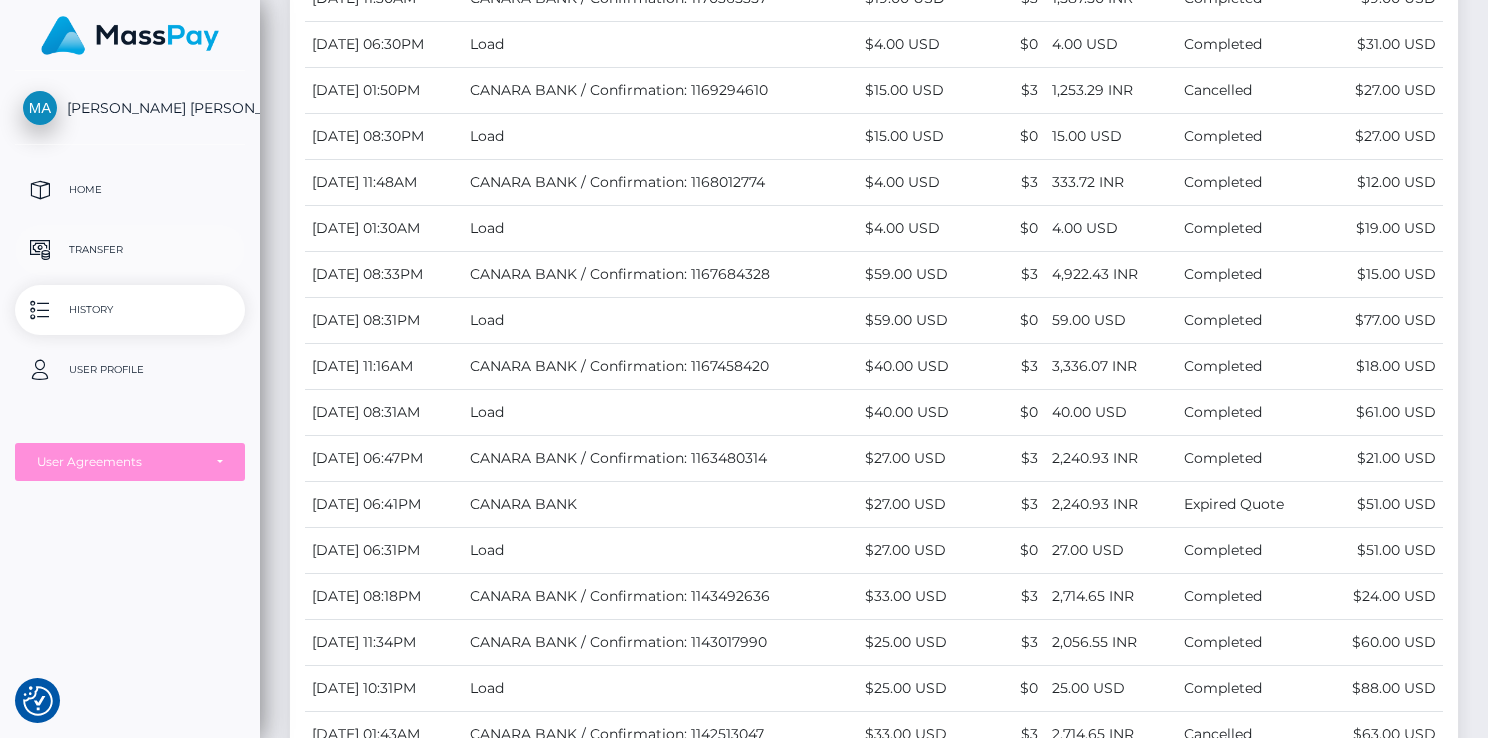 click on "Transfer" at bounding box center [130, 250] 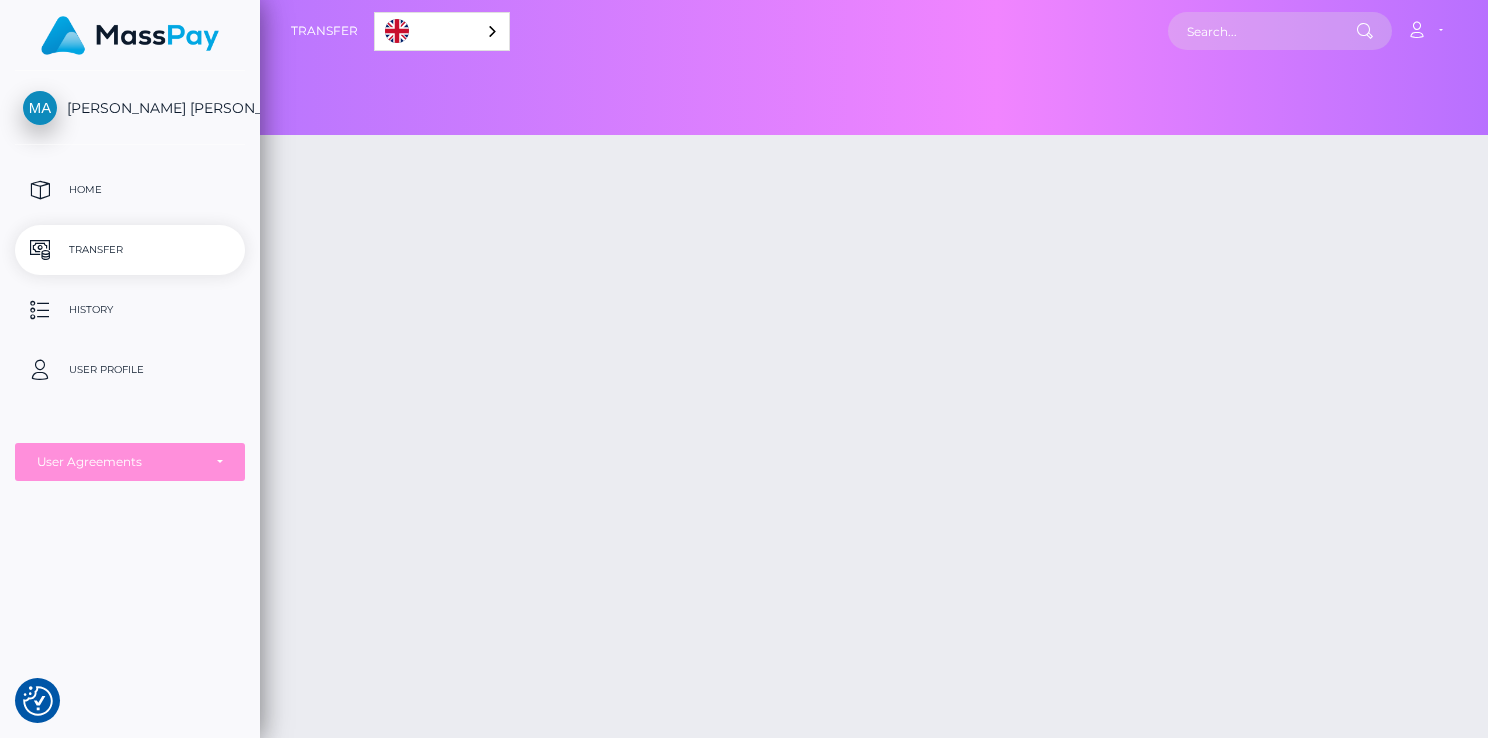scroll, scrollTop: 0, scrollLeft: 0, axis: both 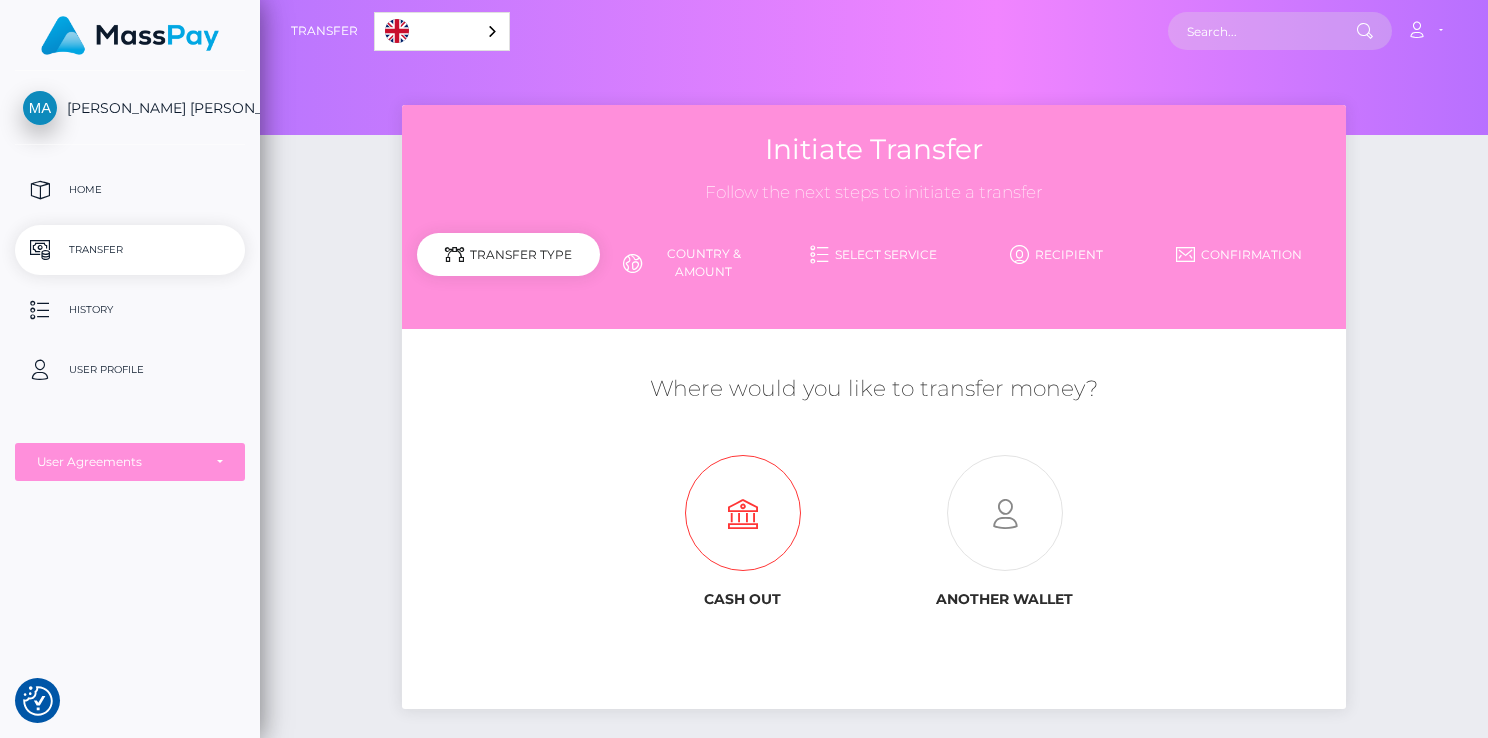 click at bounding box center (743, 514) 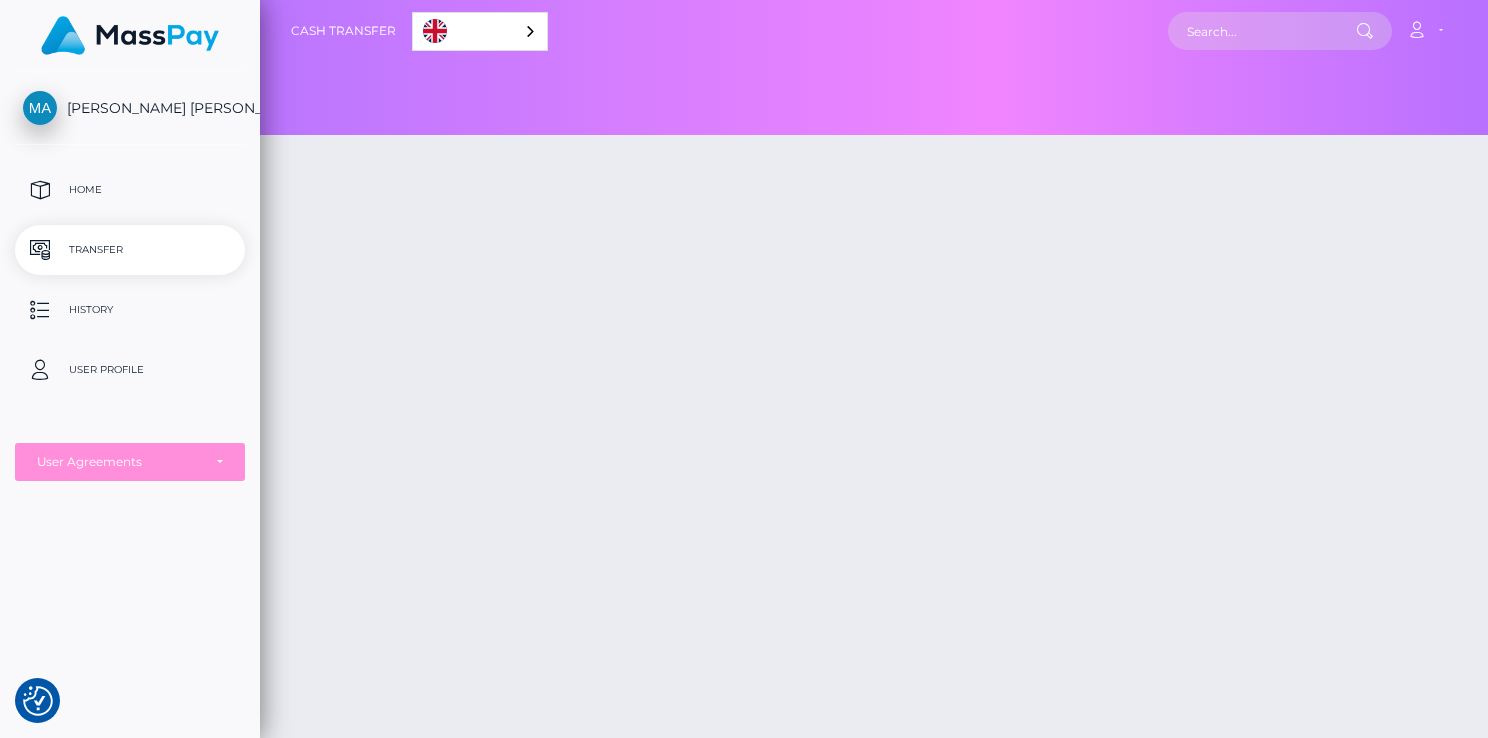 scroll, scrollTop: 0, scrollLeft: 0, axis: both 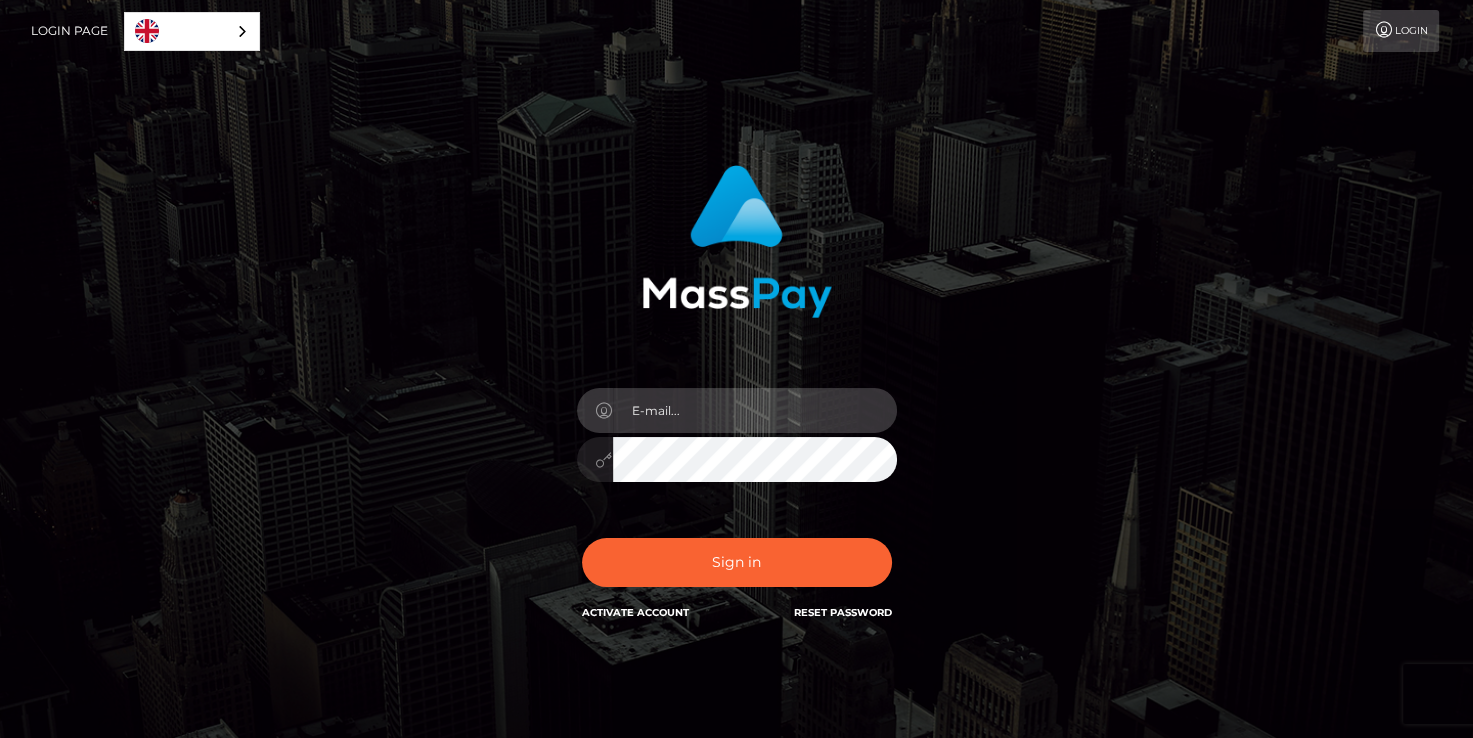 click at bounding box center [755, 410] 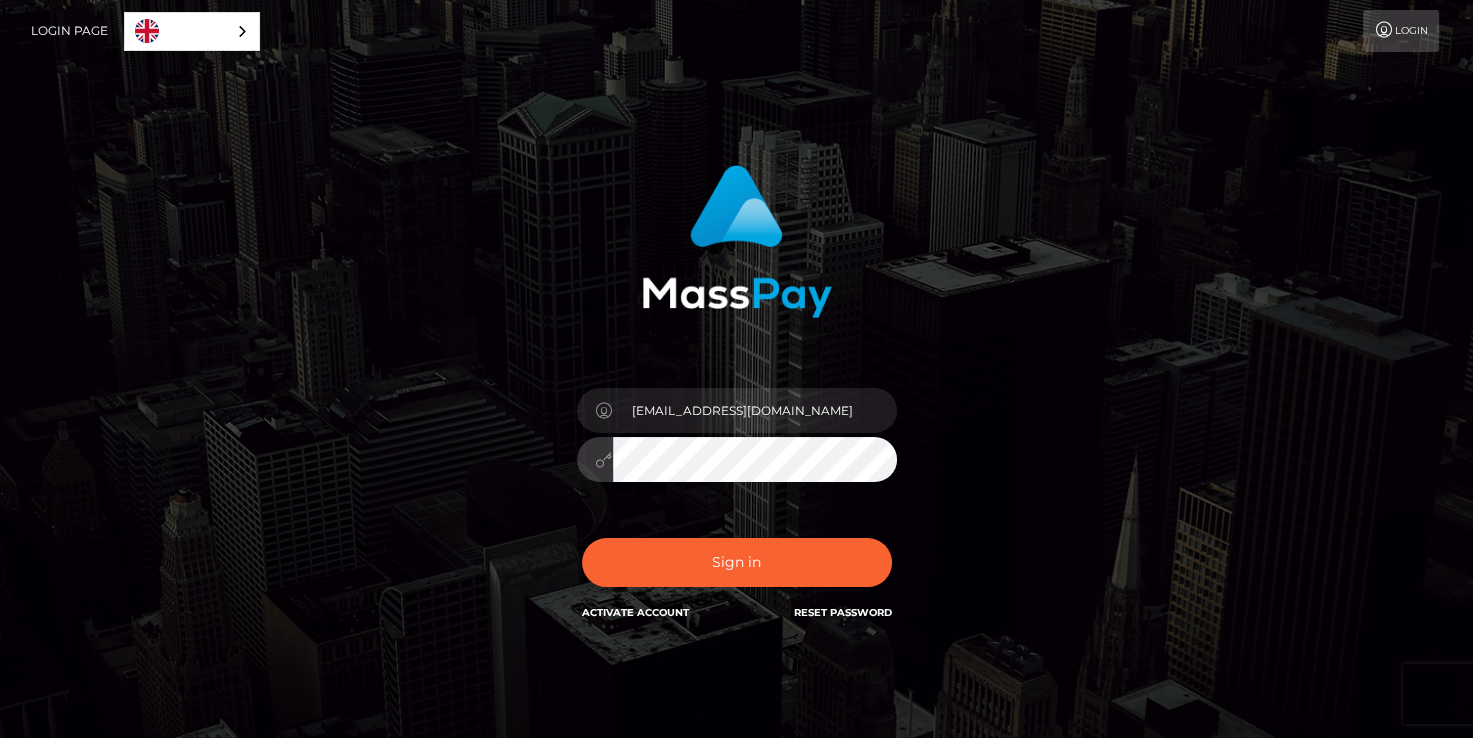 click on "Sign in" at bounding box center (737, 562) 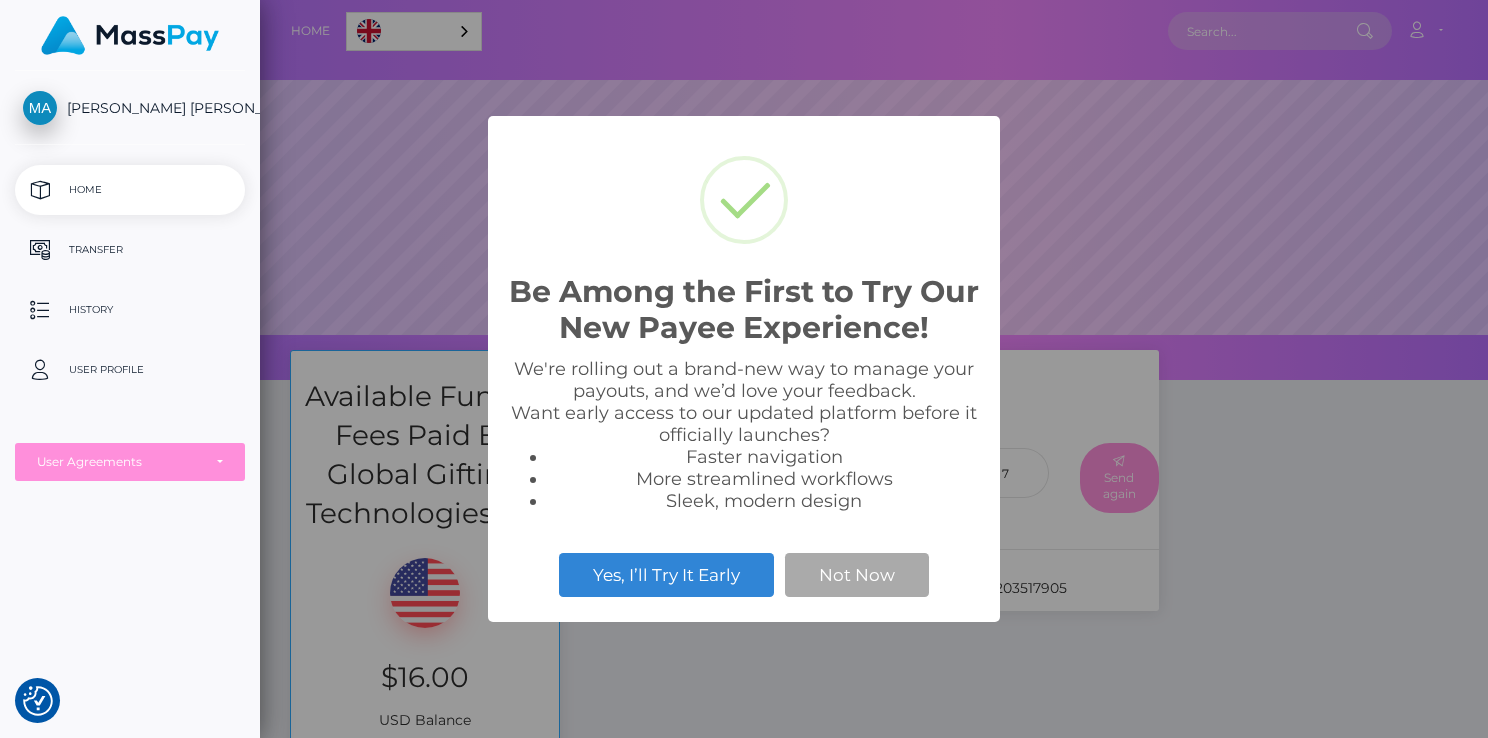 scroll, scrollTop: 0, scrollLeft: 0, axis: both 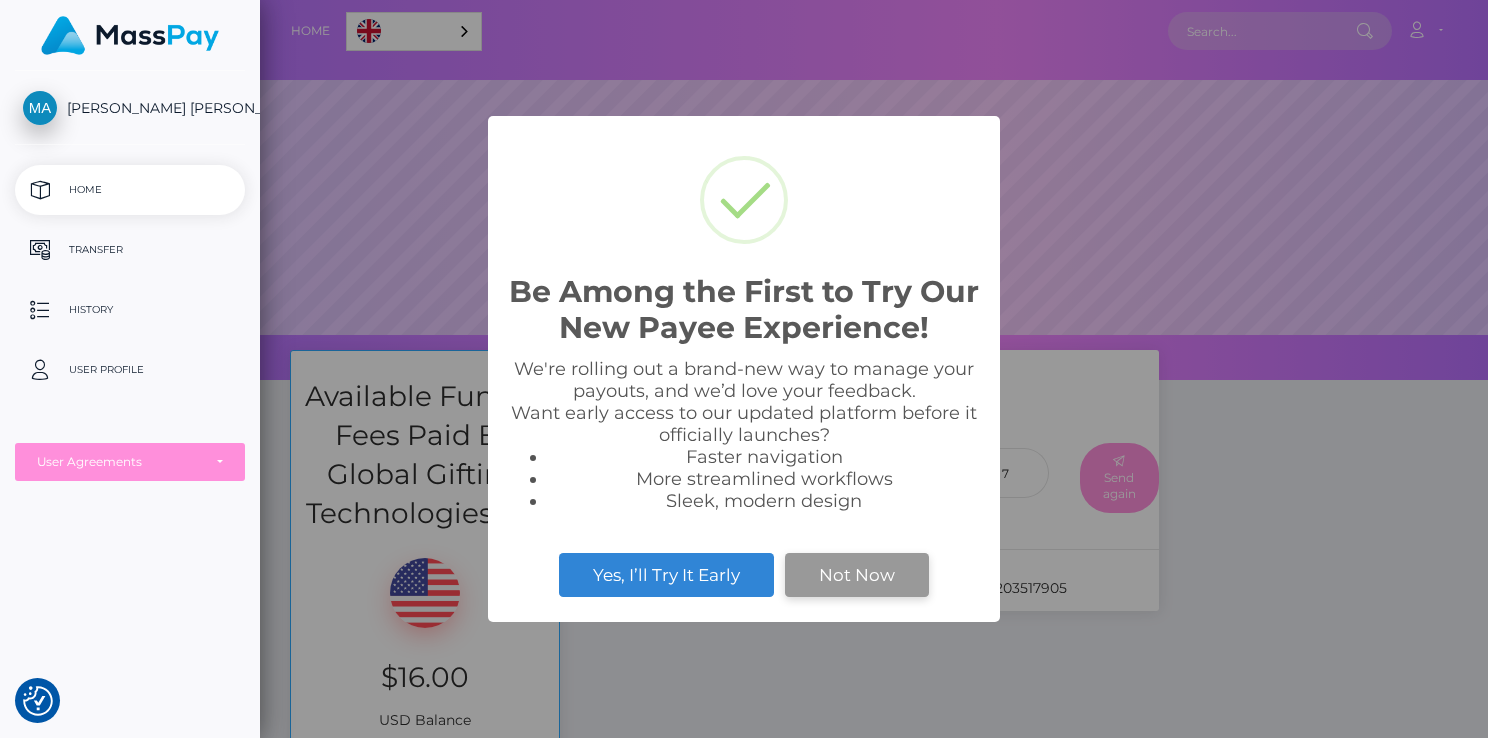 click on "Not Now" at bounding box center (857, 575) 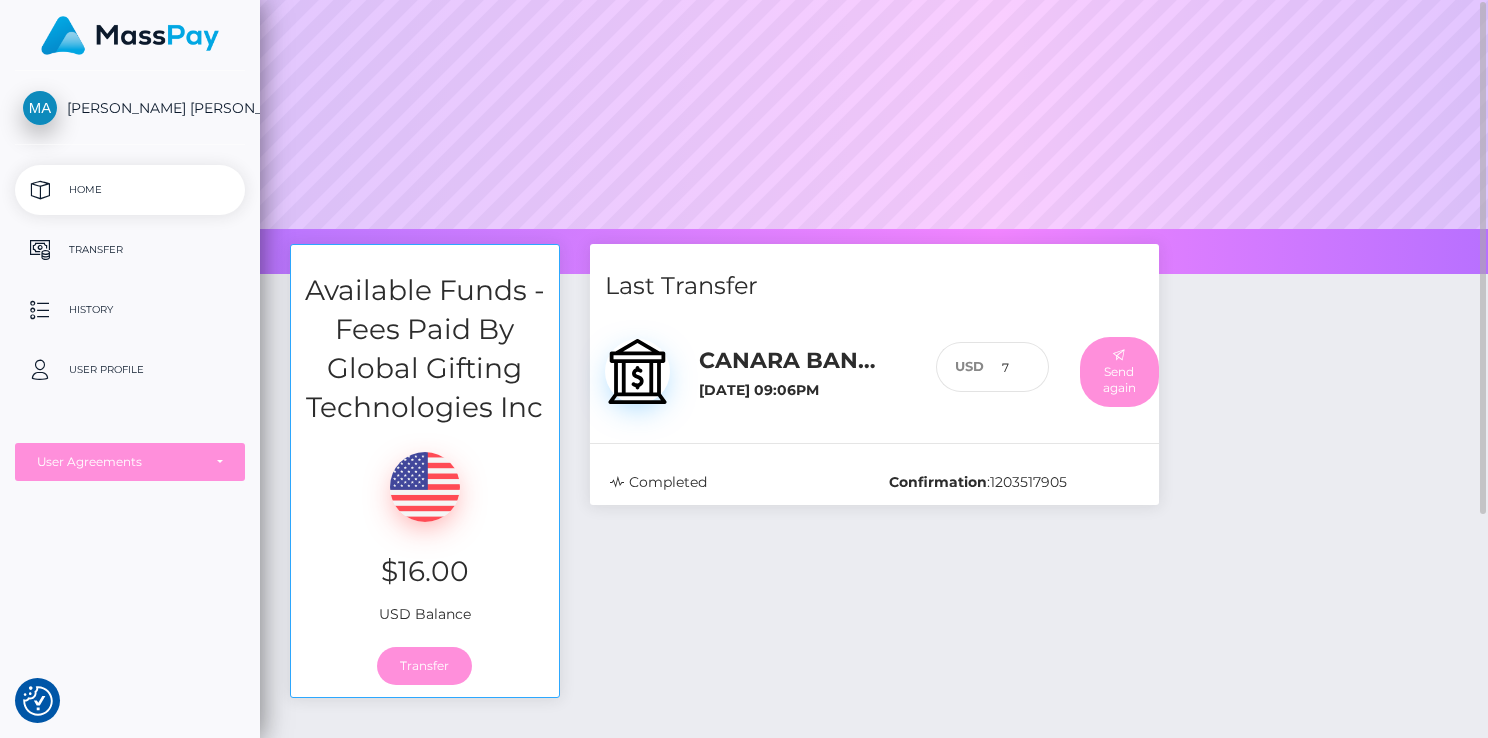 scroll, scrollTop: 108, scrollLeft: 0, axis: vertical 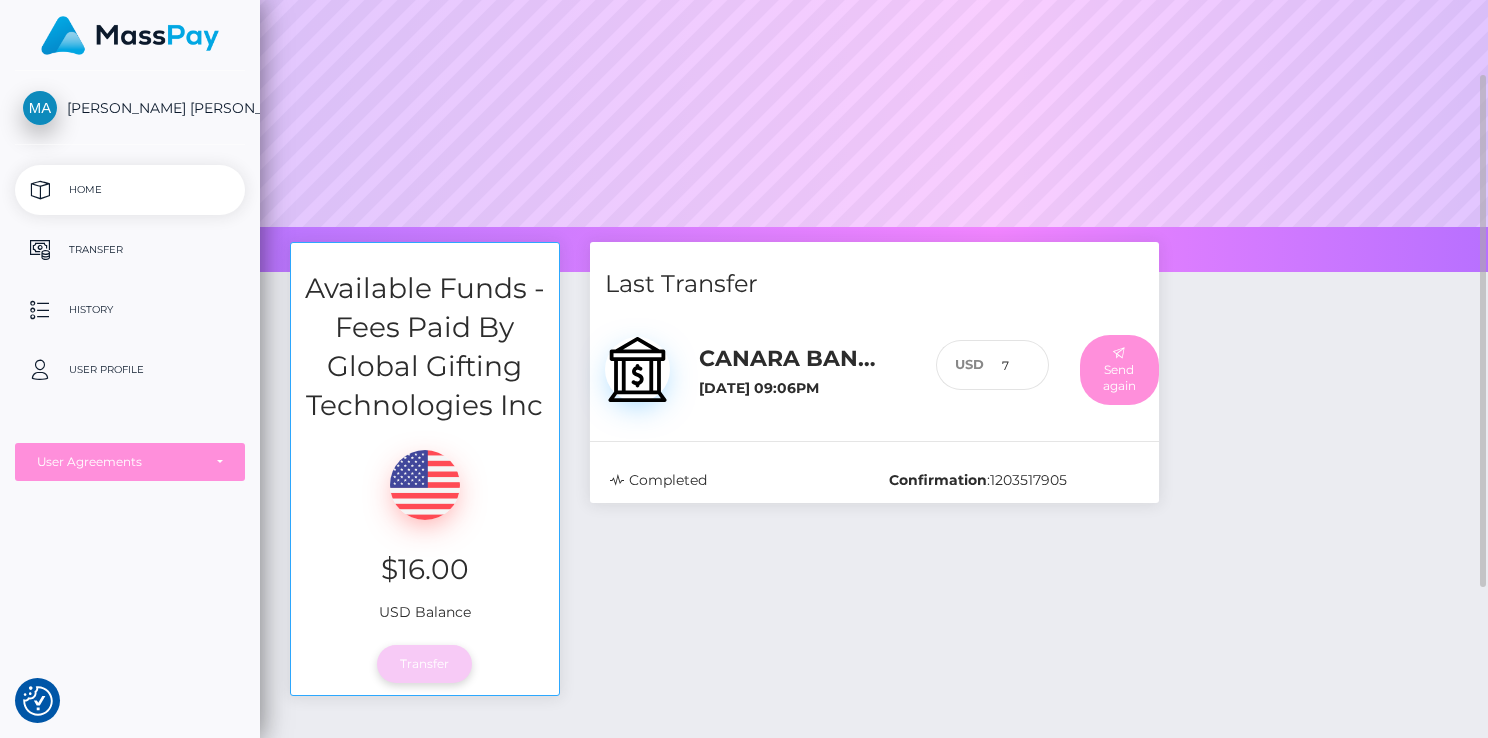 click on "Transfer" at bounding box center [424, 664] 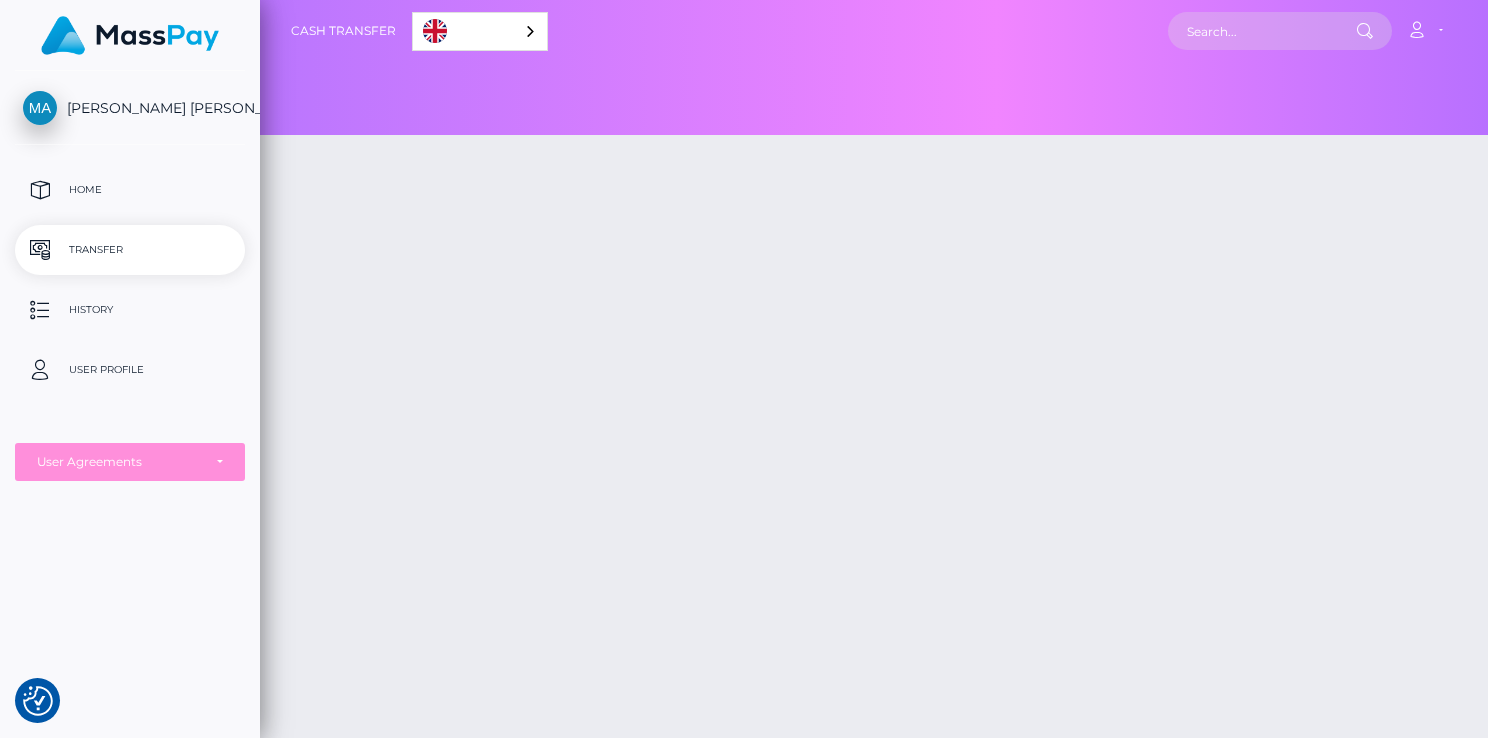 scroll, scrollTop: 0, scrollLeft: 0, axis: both 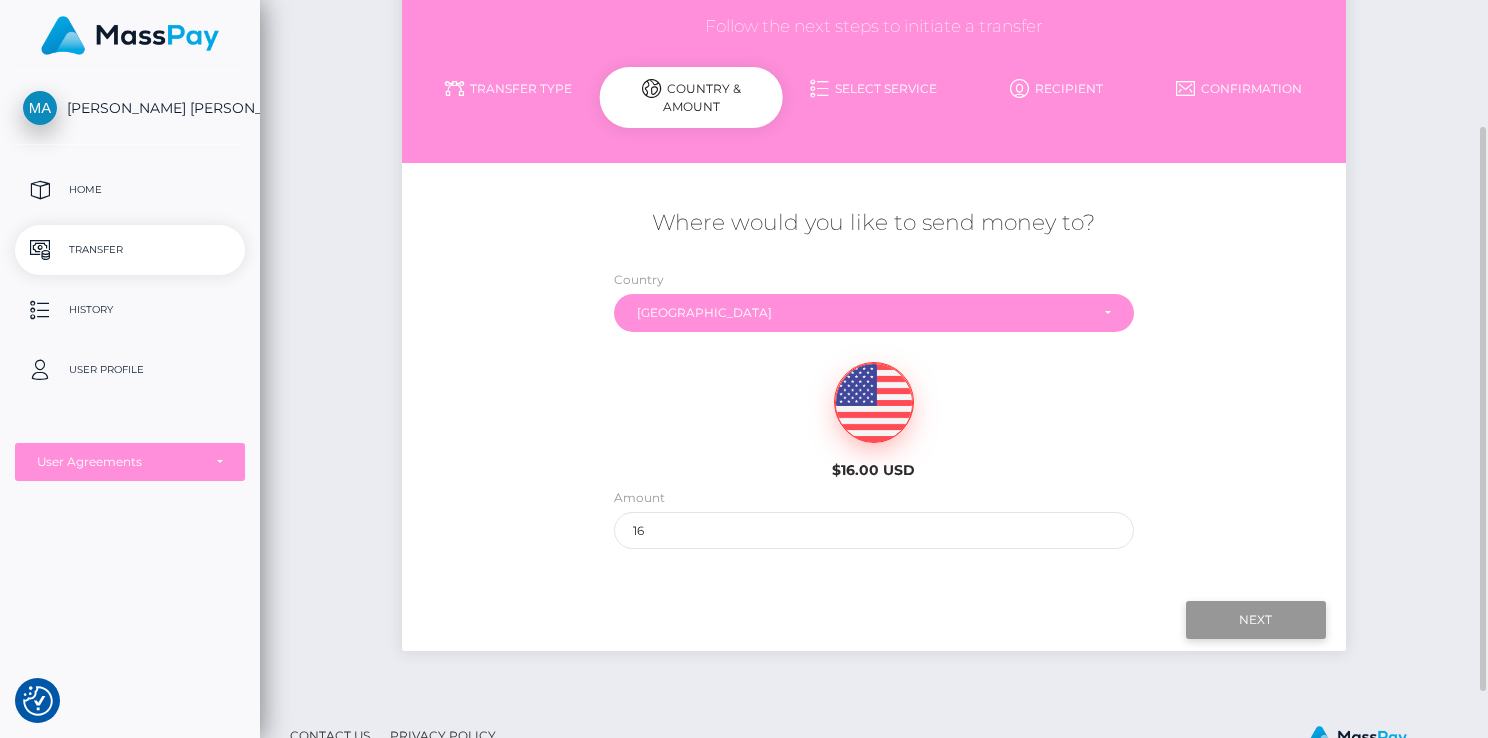 click on "Next" at bounding box center (1256, 620) 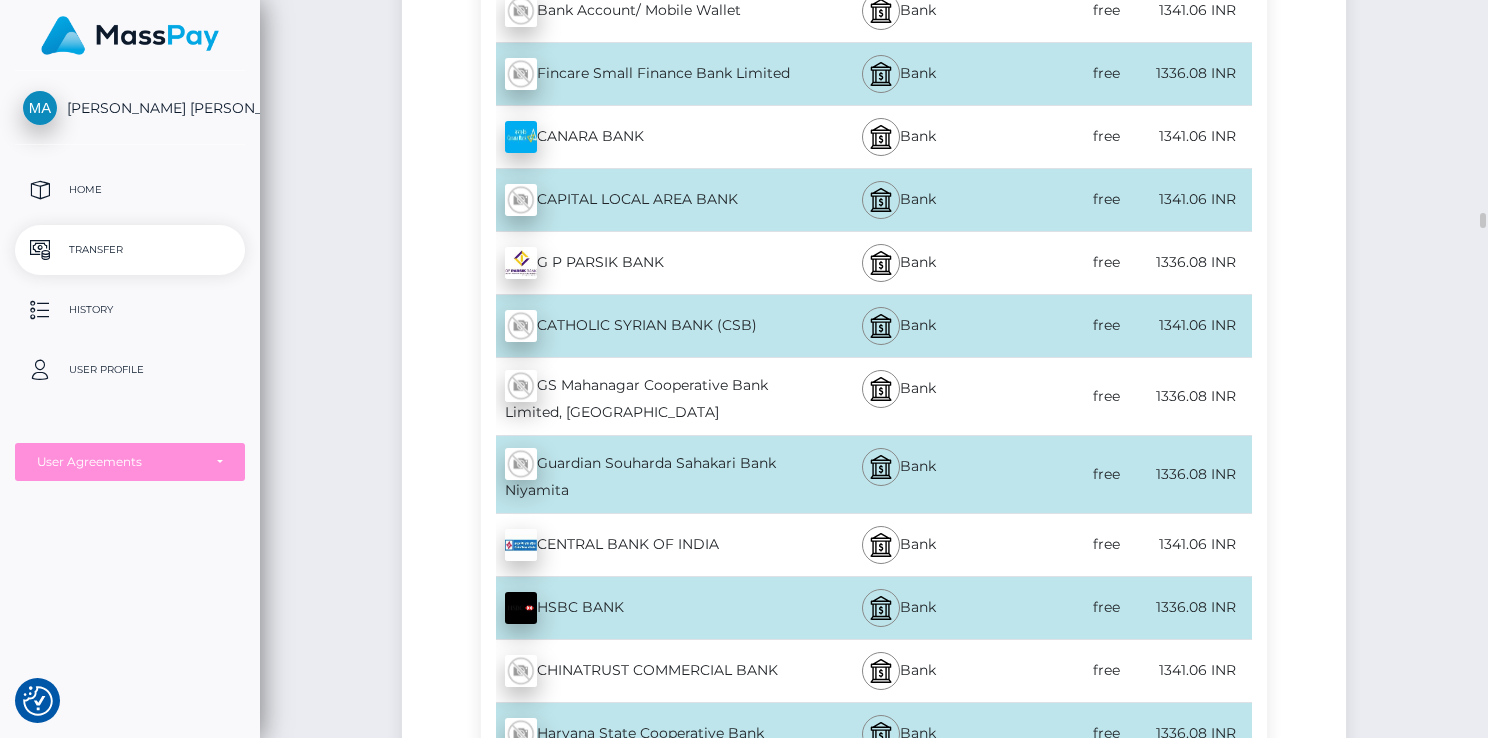 scroll, scrollTop: 10024, scrollLeft: 0, axis: vertical 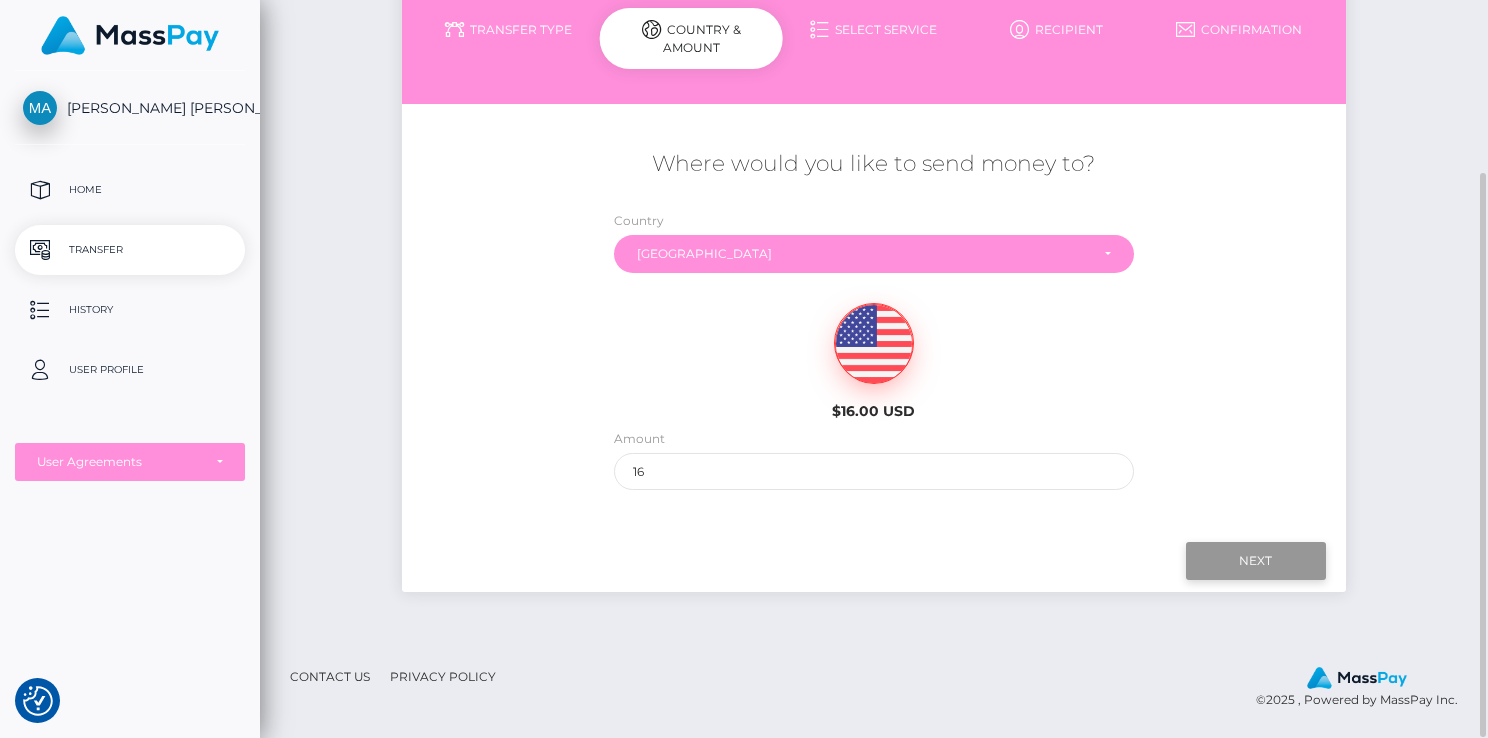 click on "Next" at bounding box center (1256, 561) 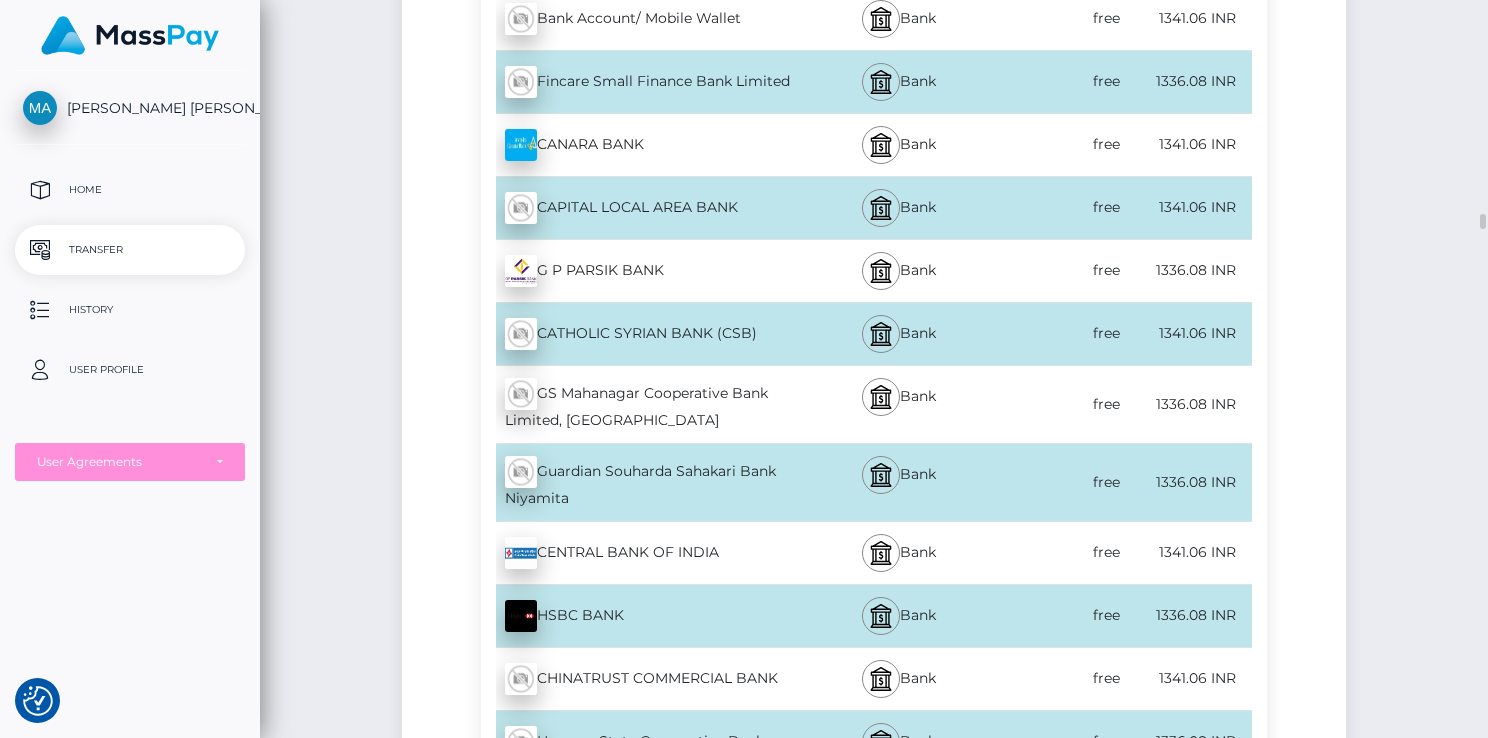 scroll, scrollTop: 10017, scrollLeft: 0, axis: vertical 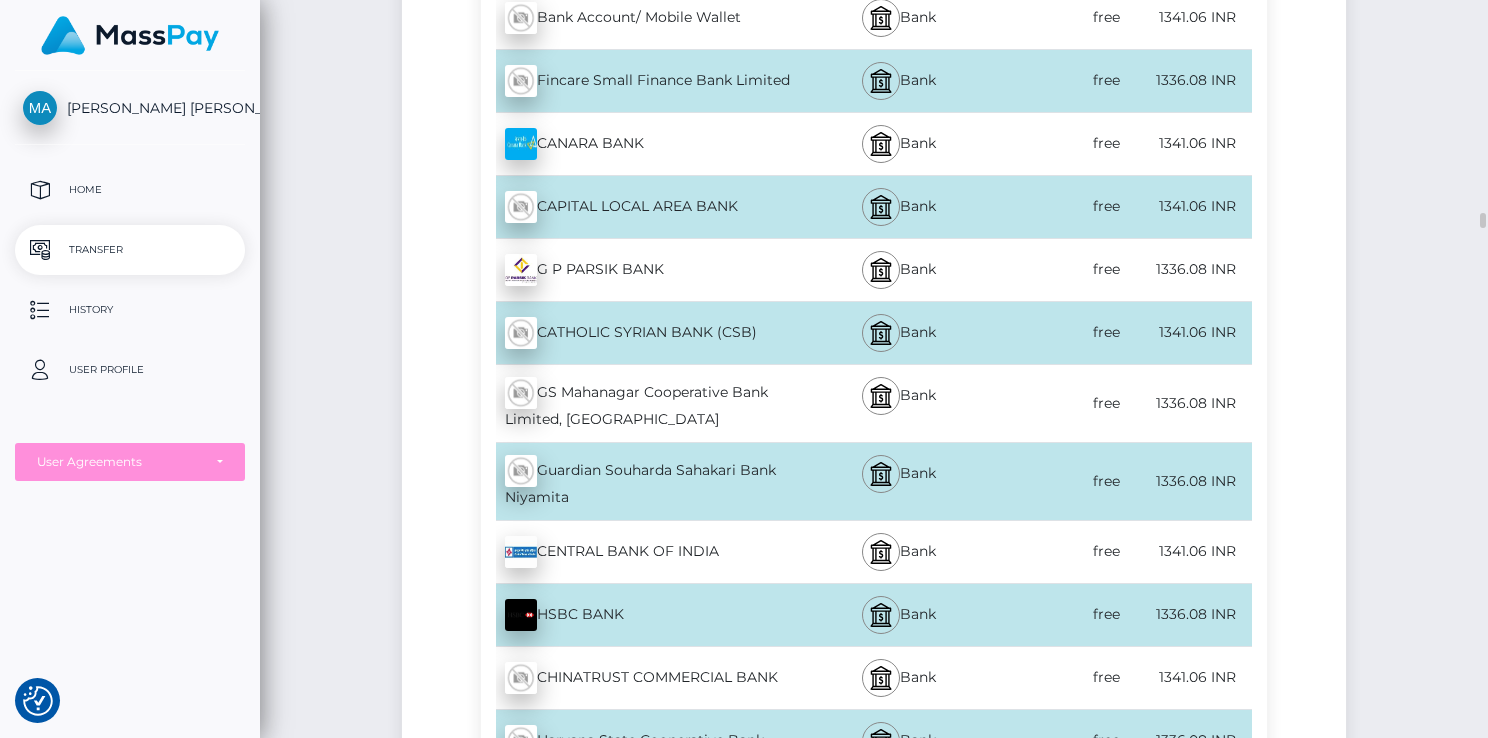 click on "Bank" at bounding box center [898, 144] 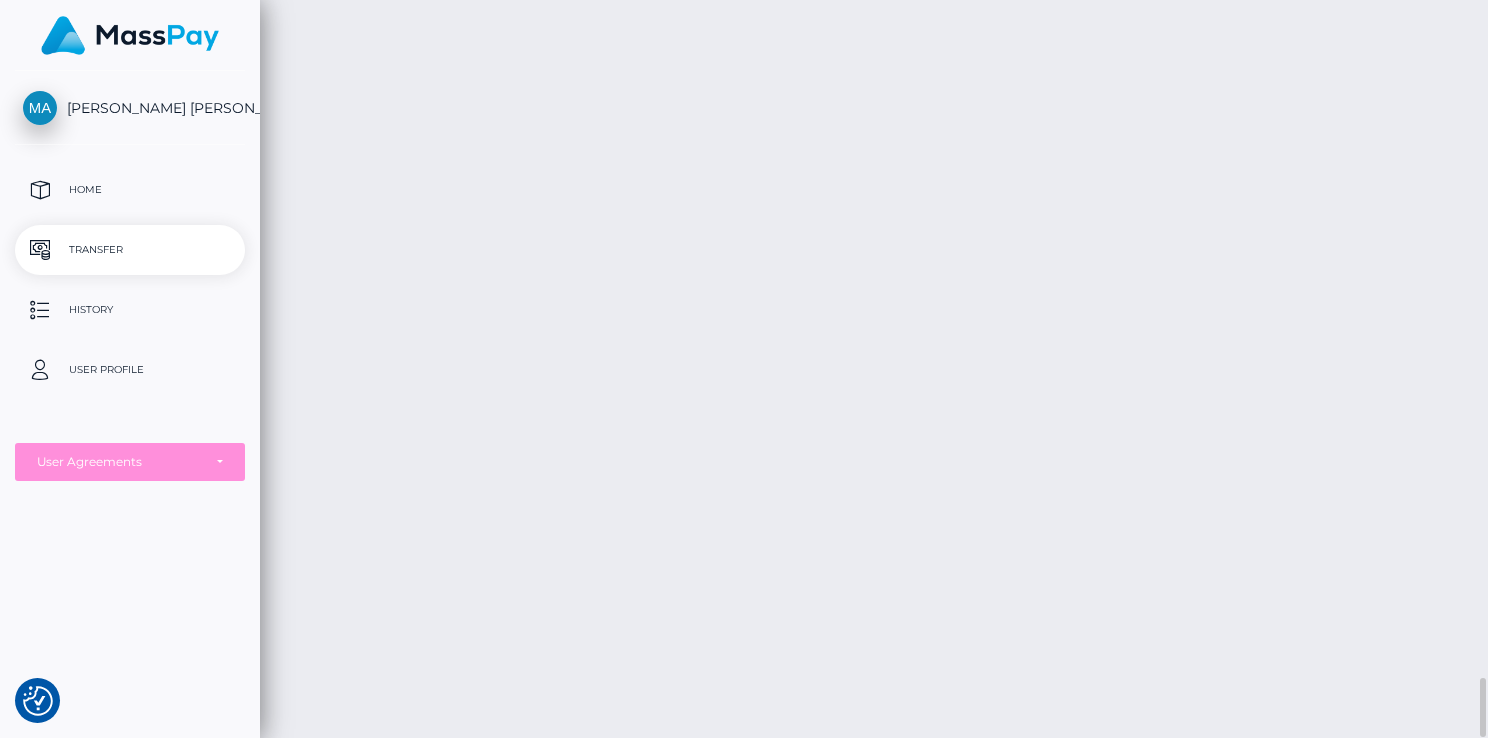 scroll, scrollTop: 8456, scrollLeft: 0, axis: vertical 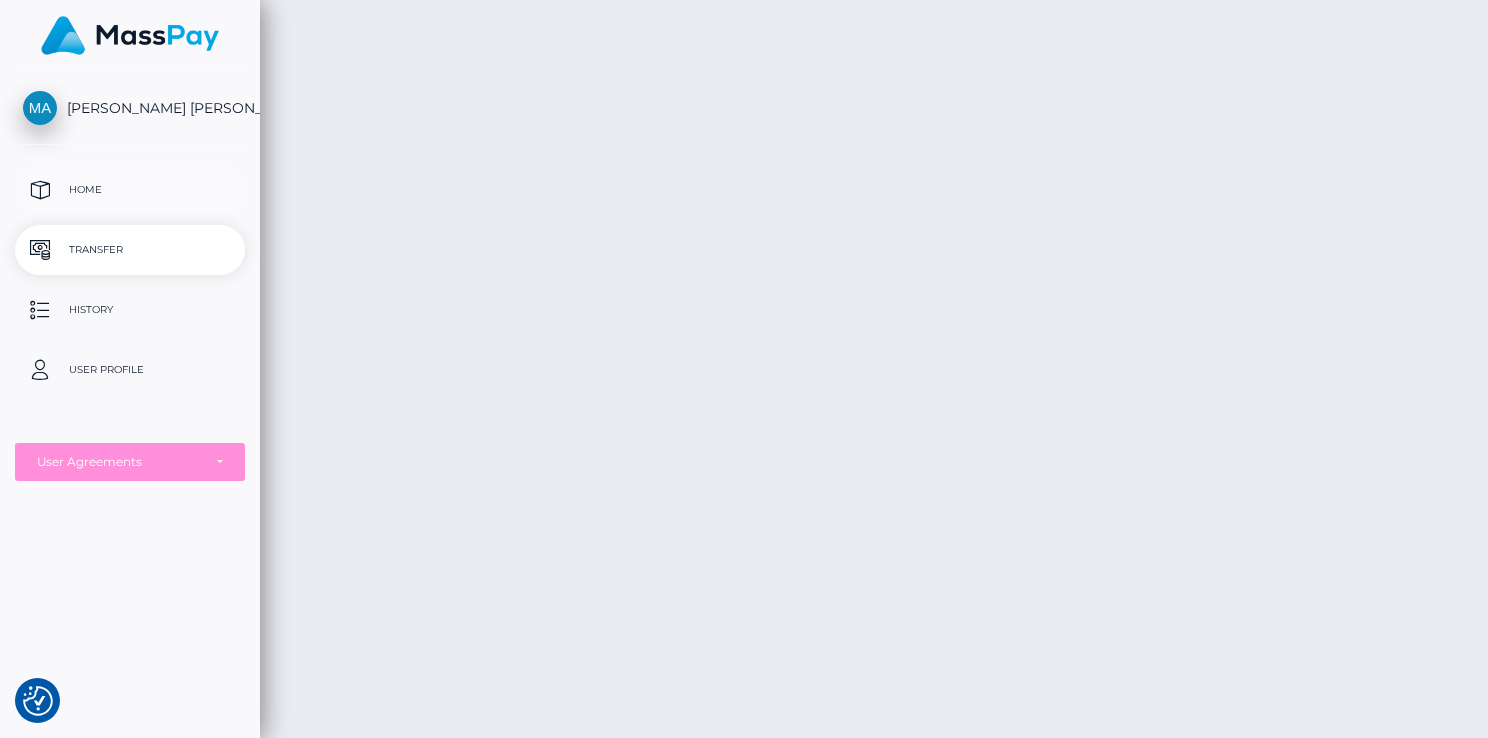click on "Home" at bounding box center (130, 190) 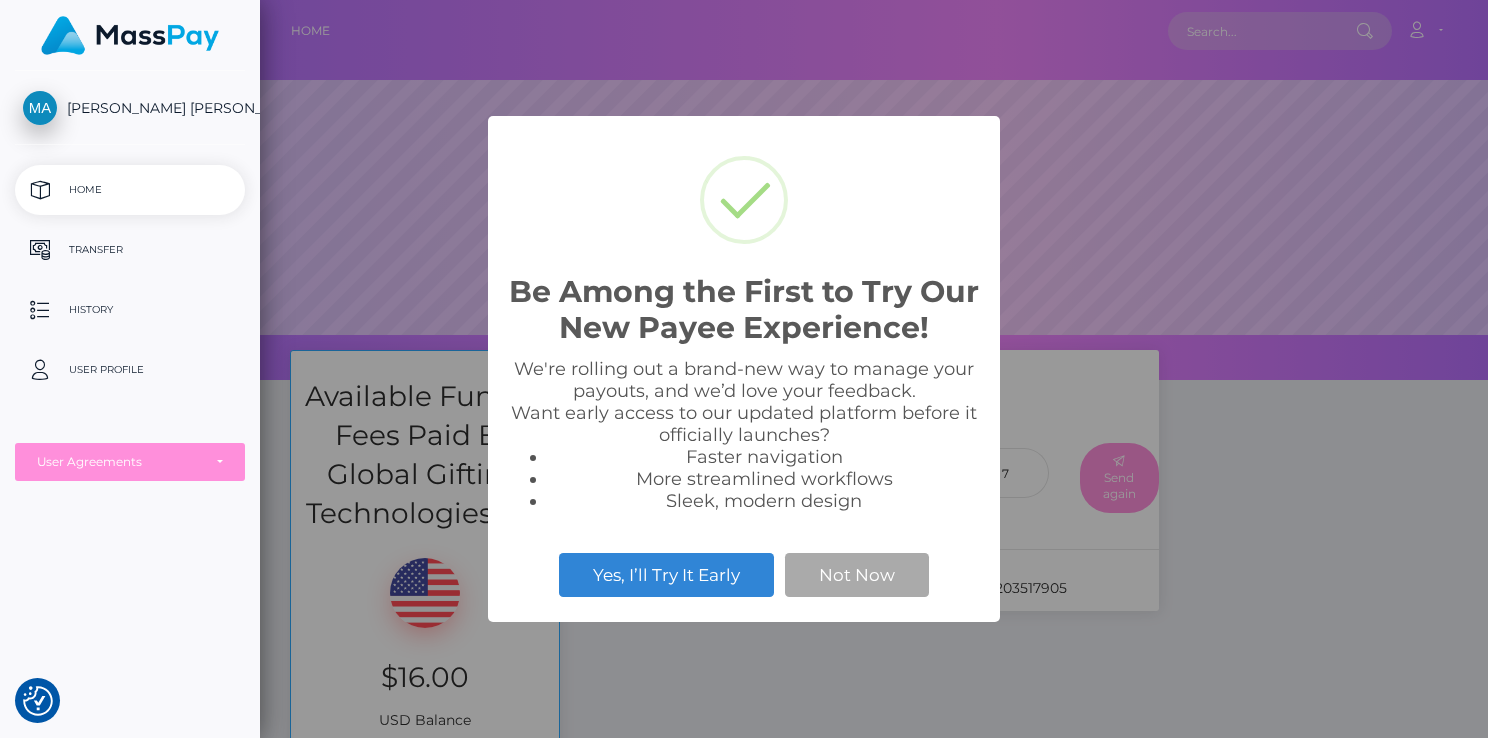scroll, scrollTop: 0, scrollLeft: 0, axis: both 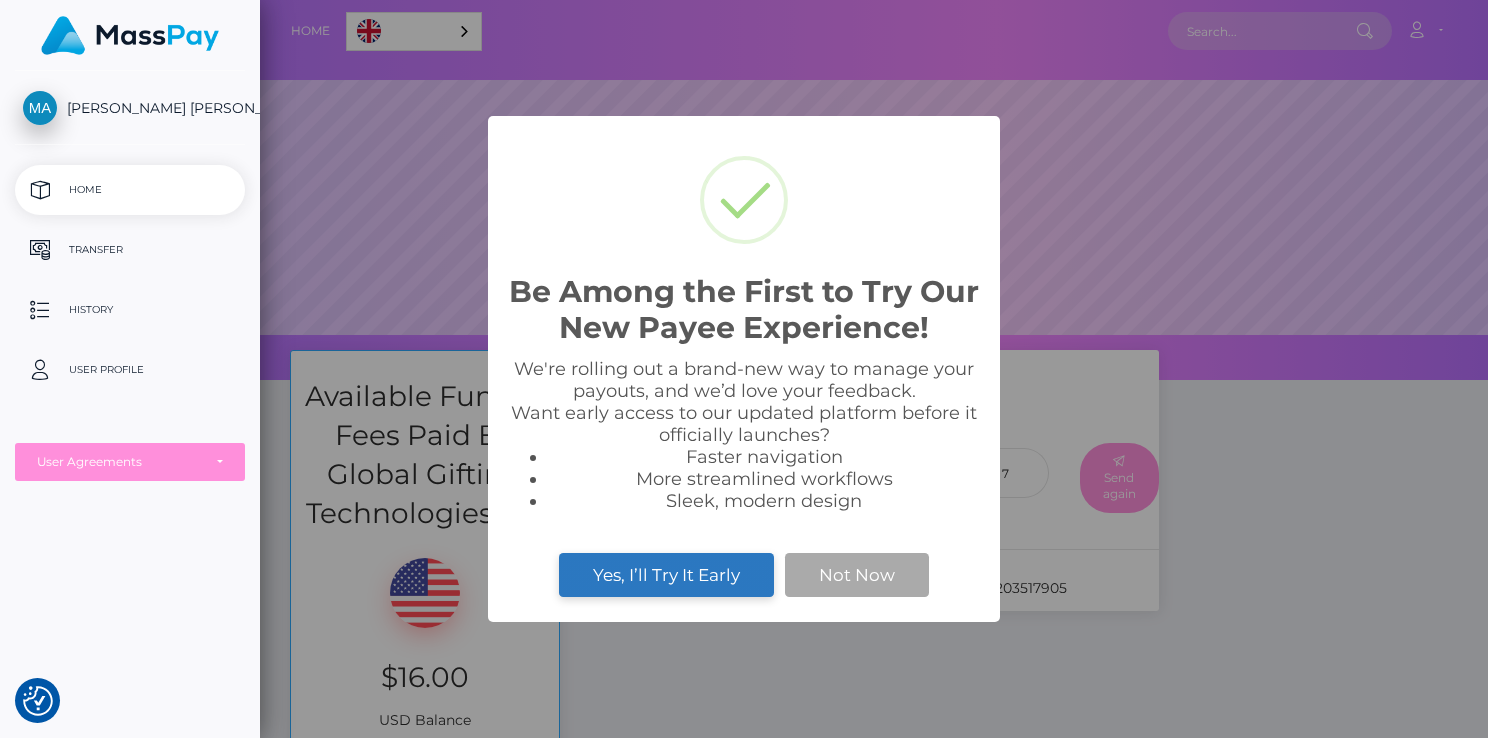 click on "Yes, I’ll Try It Early" at bounding box center (666, 575) 